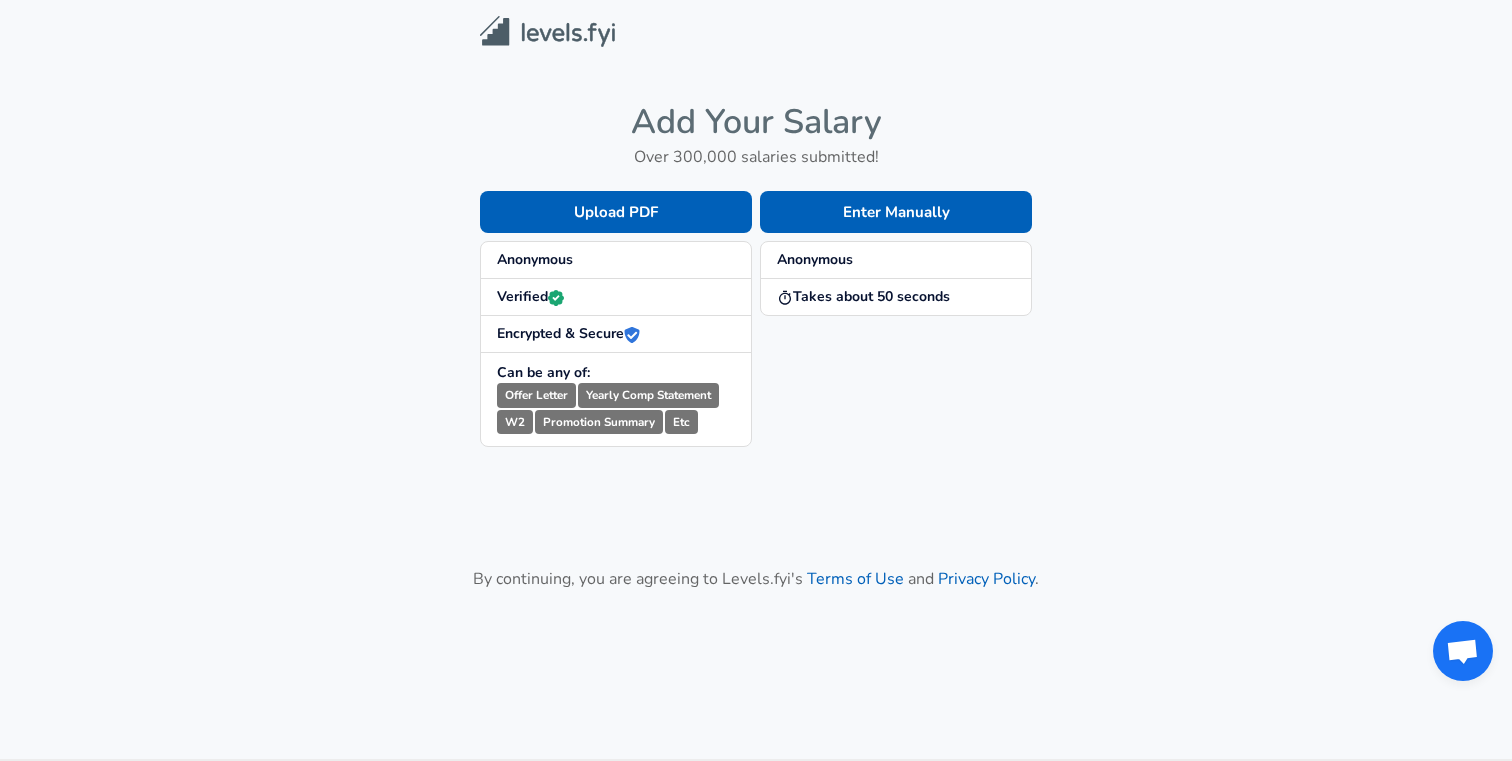 scroll, scrollTop: 0, scrollLeft: 0, axis: both 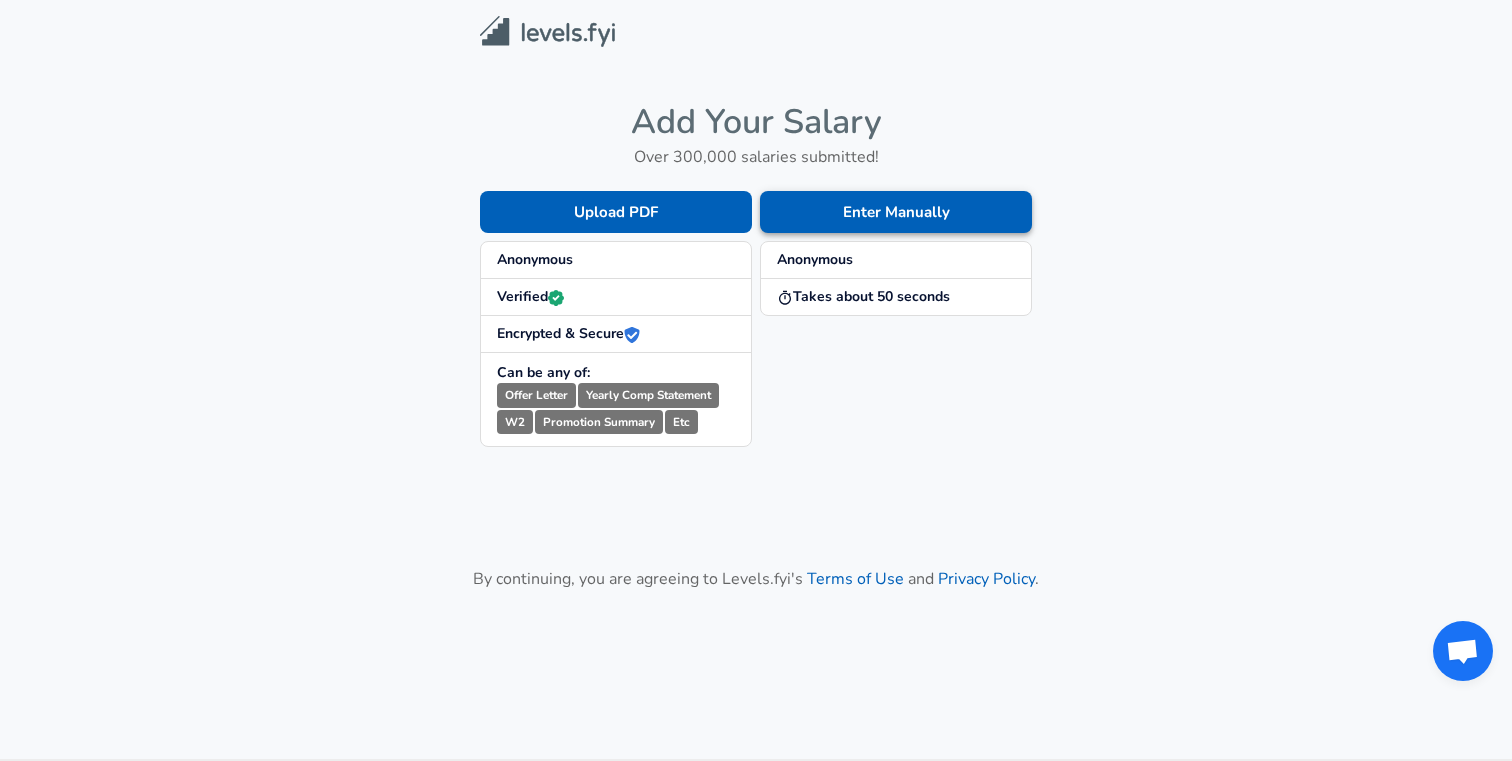 click on "Enter Manually" at bounding box center [896, 212] 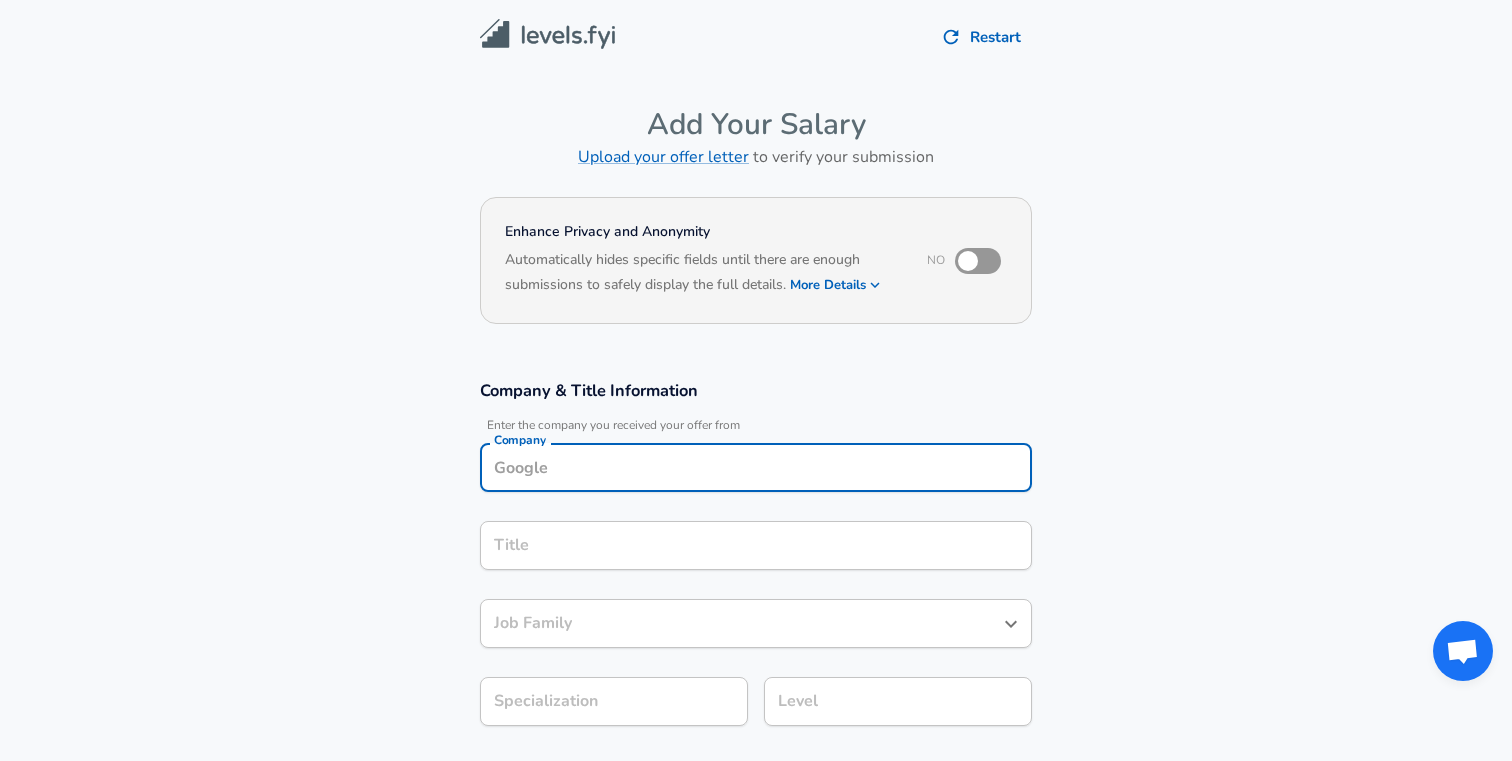 scroll, scrollTop: 20, scrollLeft: 0, axis: vertical 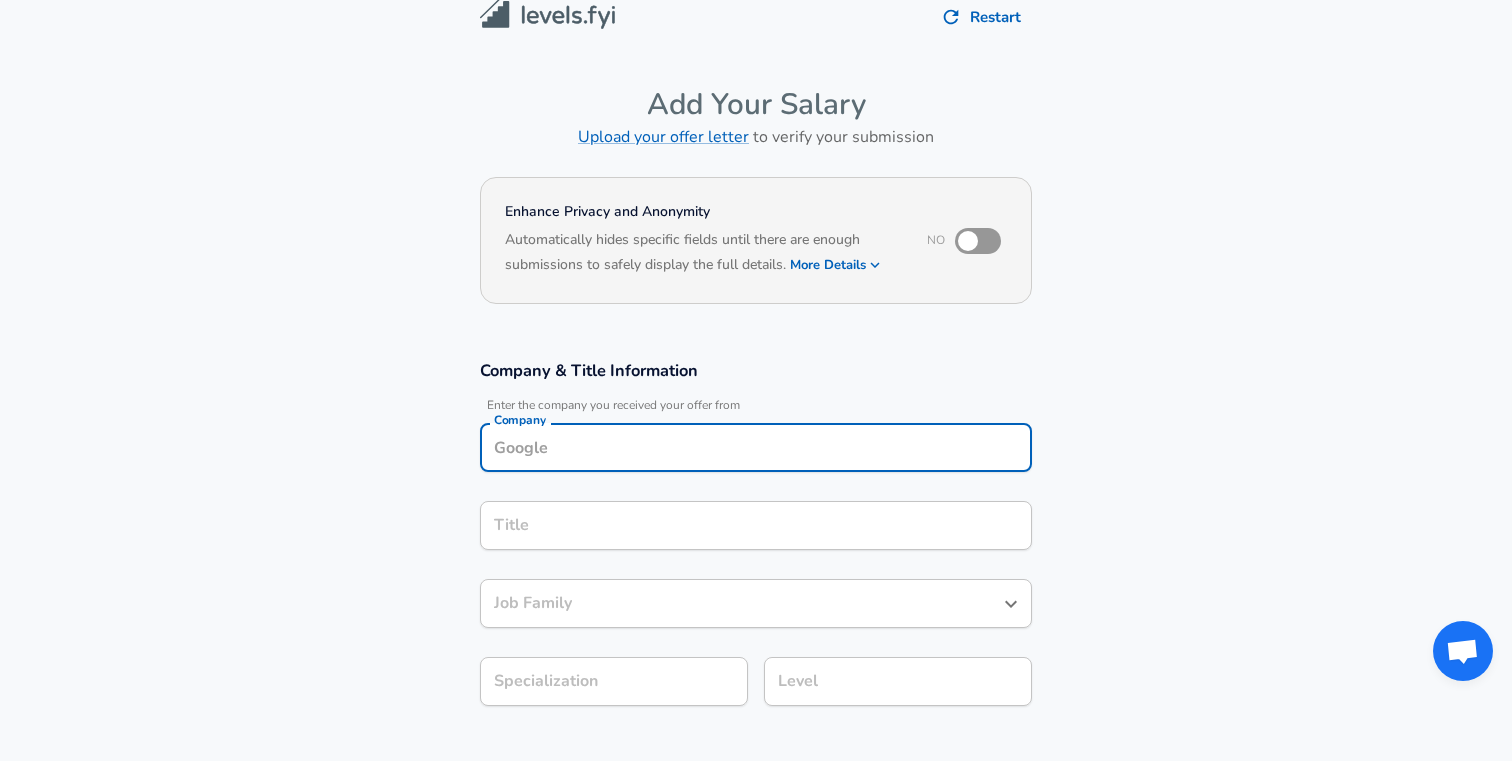 click on "Company" at bounding box center (756, 447) 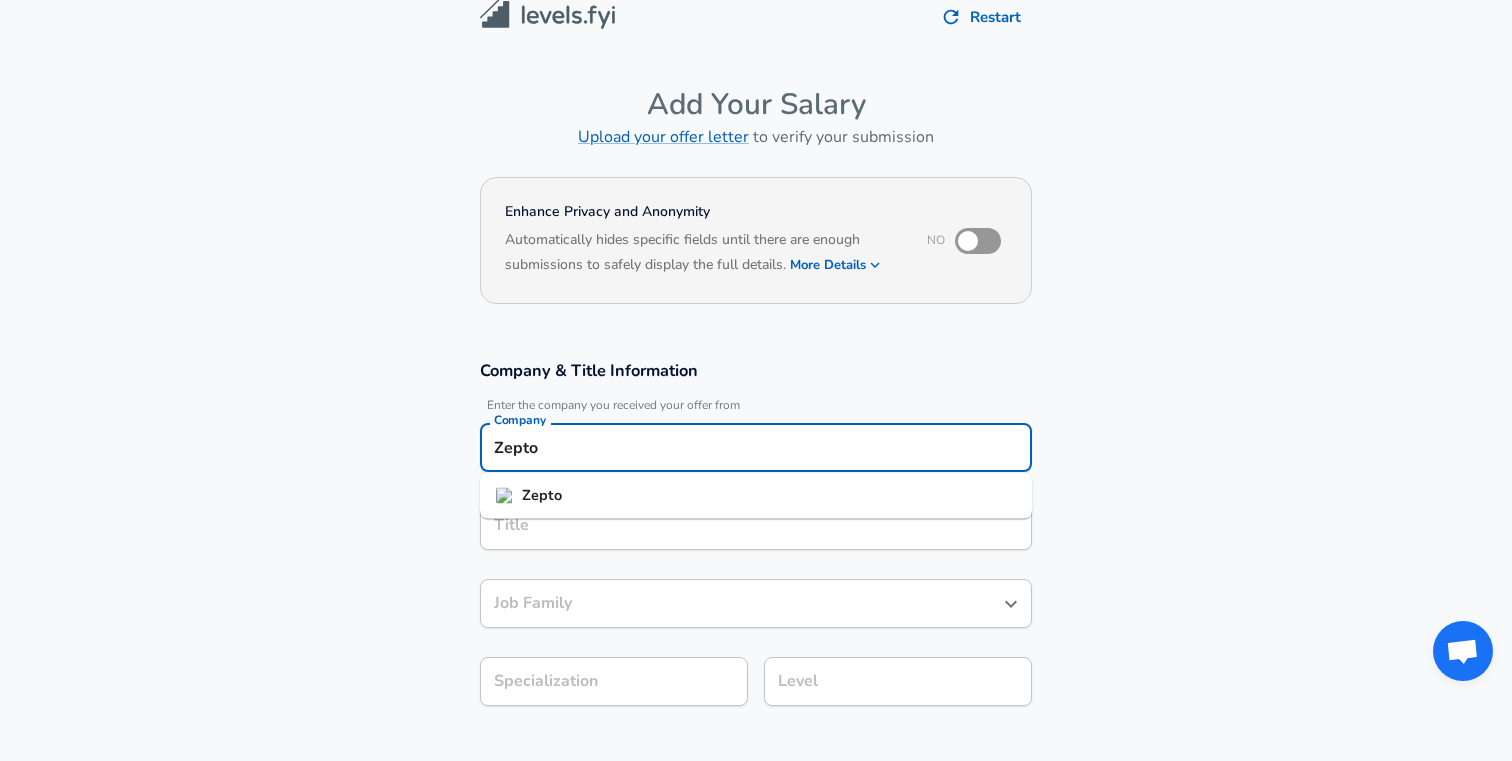type on "Zepto" 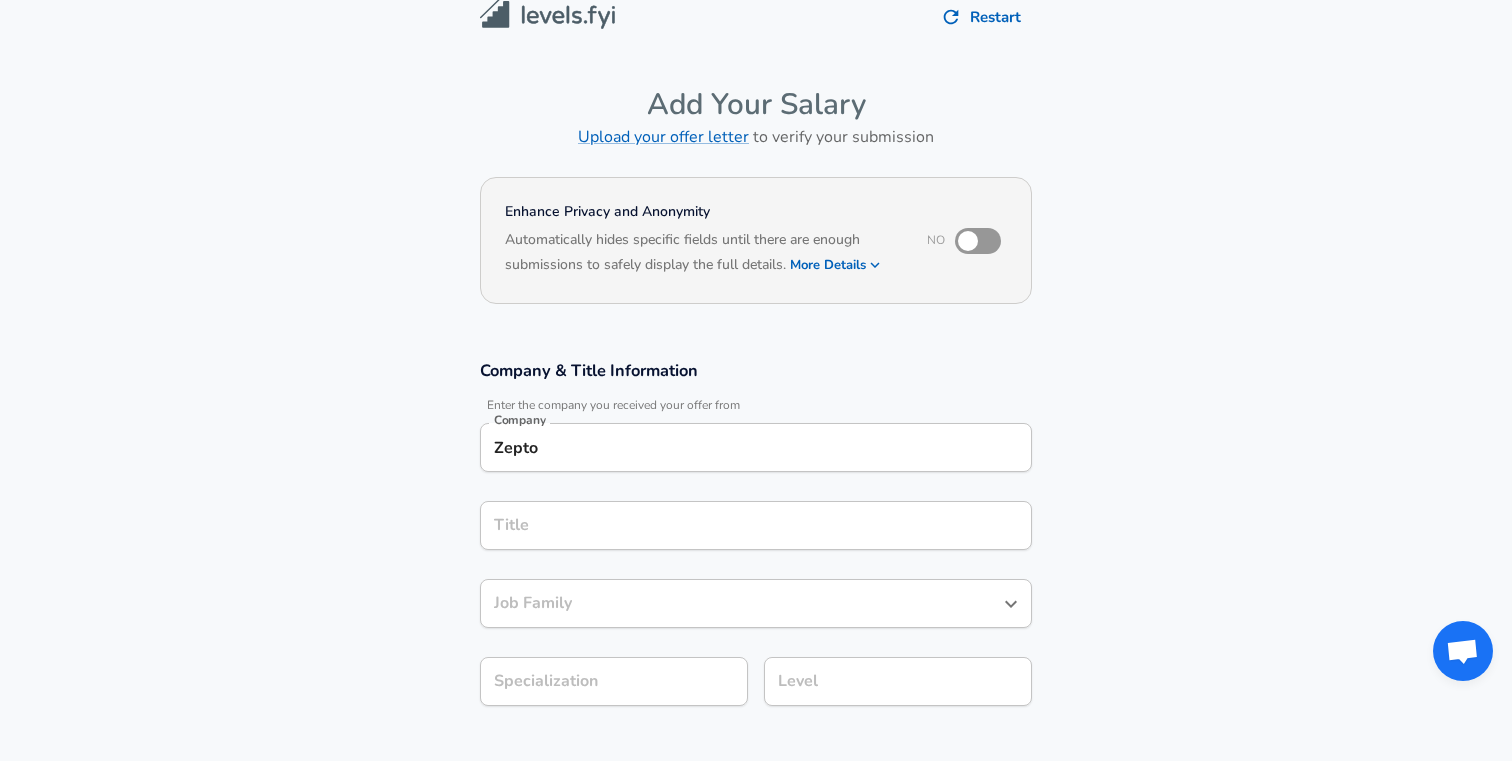 click on "[COMPANY] [TITLE] [JOB FAMILY] [SPECIALIZATION] [LEVEL]" at bounding box center [756, 543] 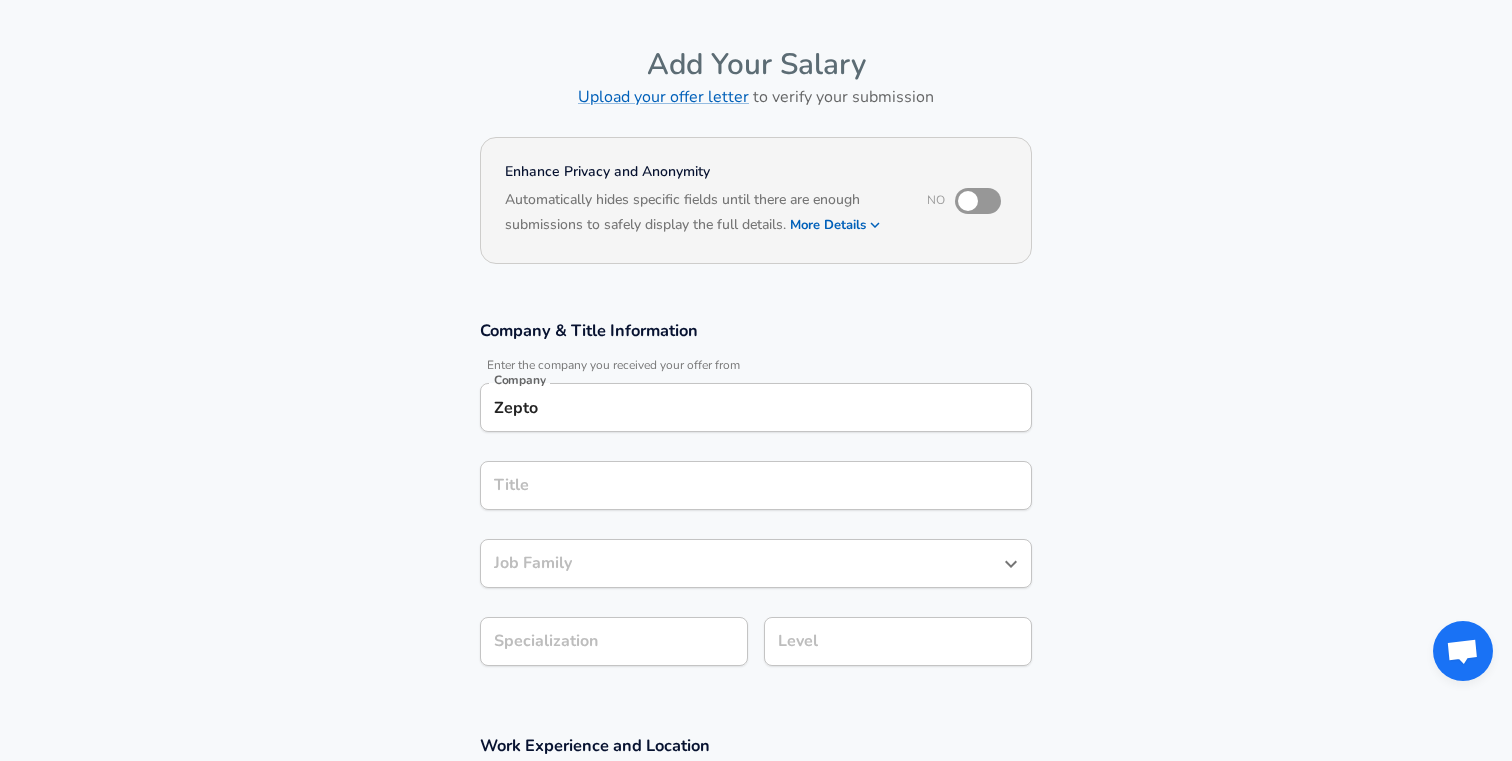 click on "Title" at bounding box center [756, 485] 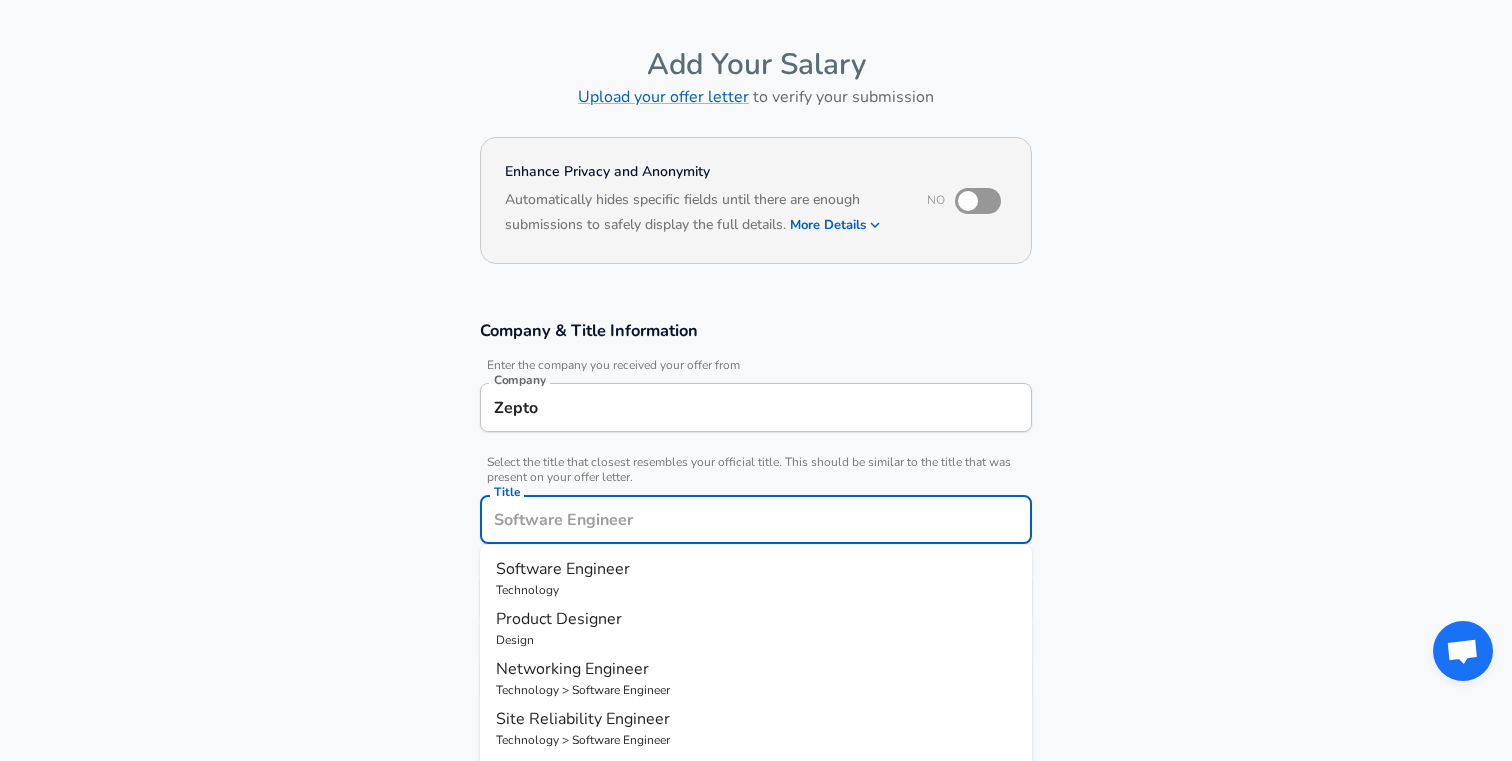 type on "3" 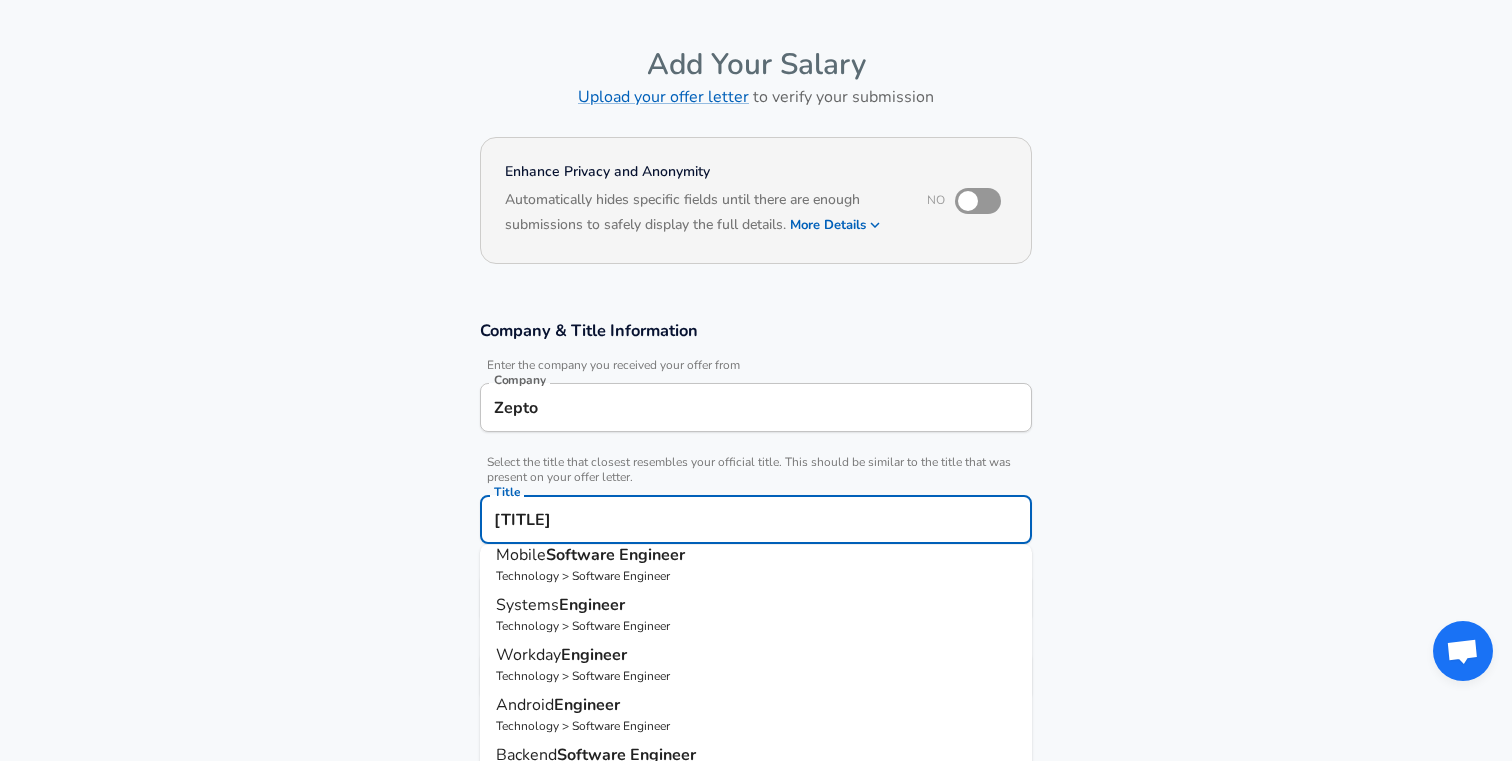 scroll, scrollTop: 211, scrollLeft: 0, axis: vertical 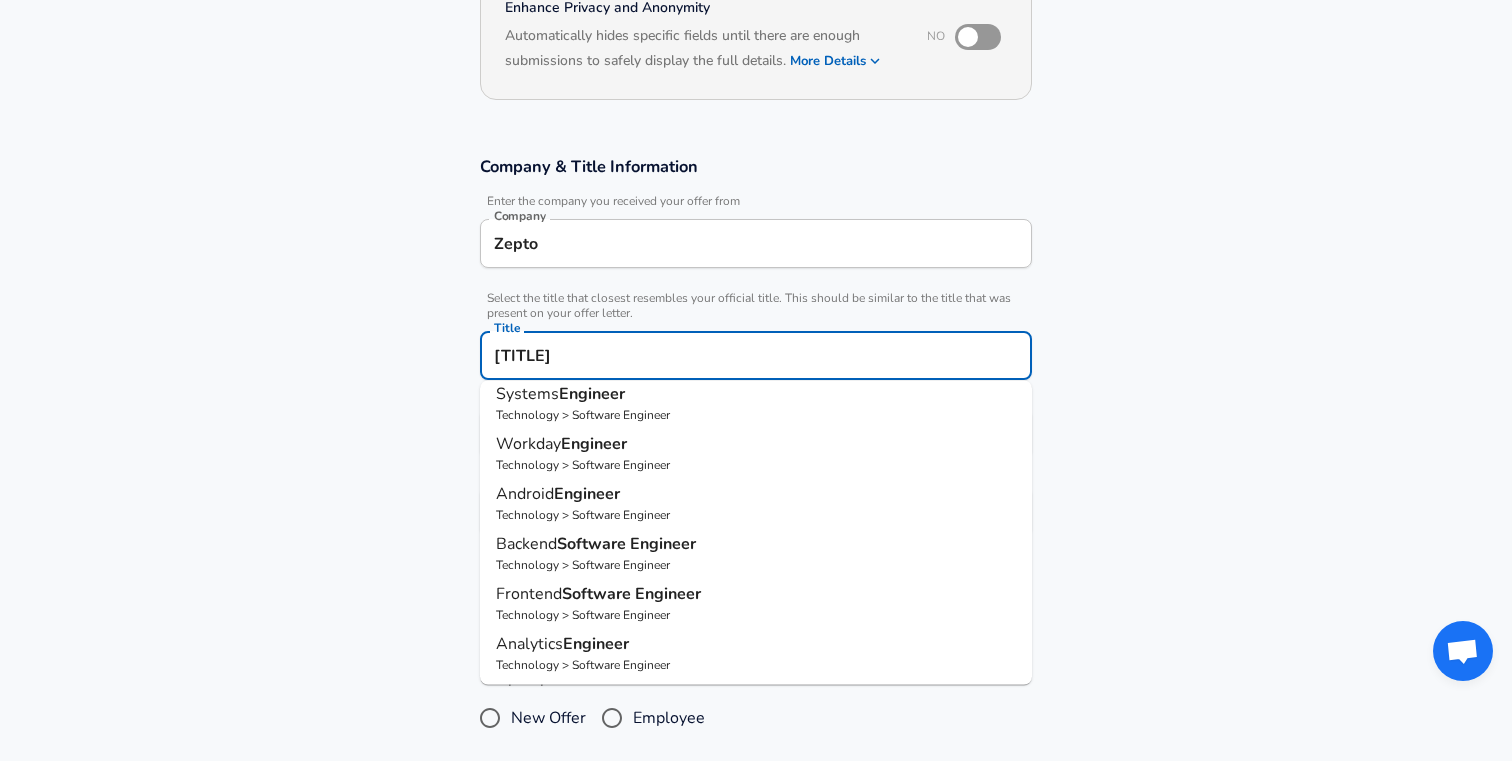 click on "Engineer" at bounding box center (663, 544) 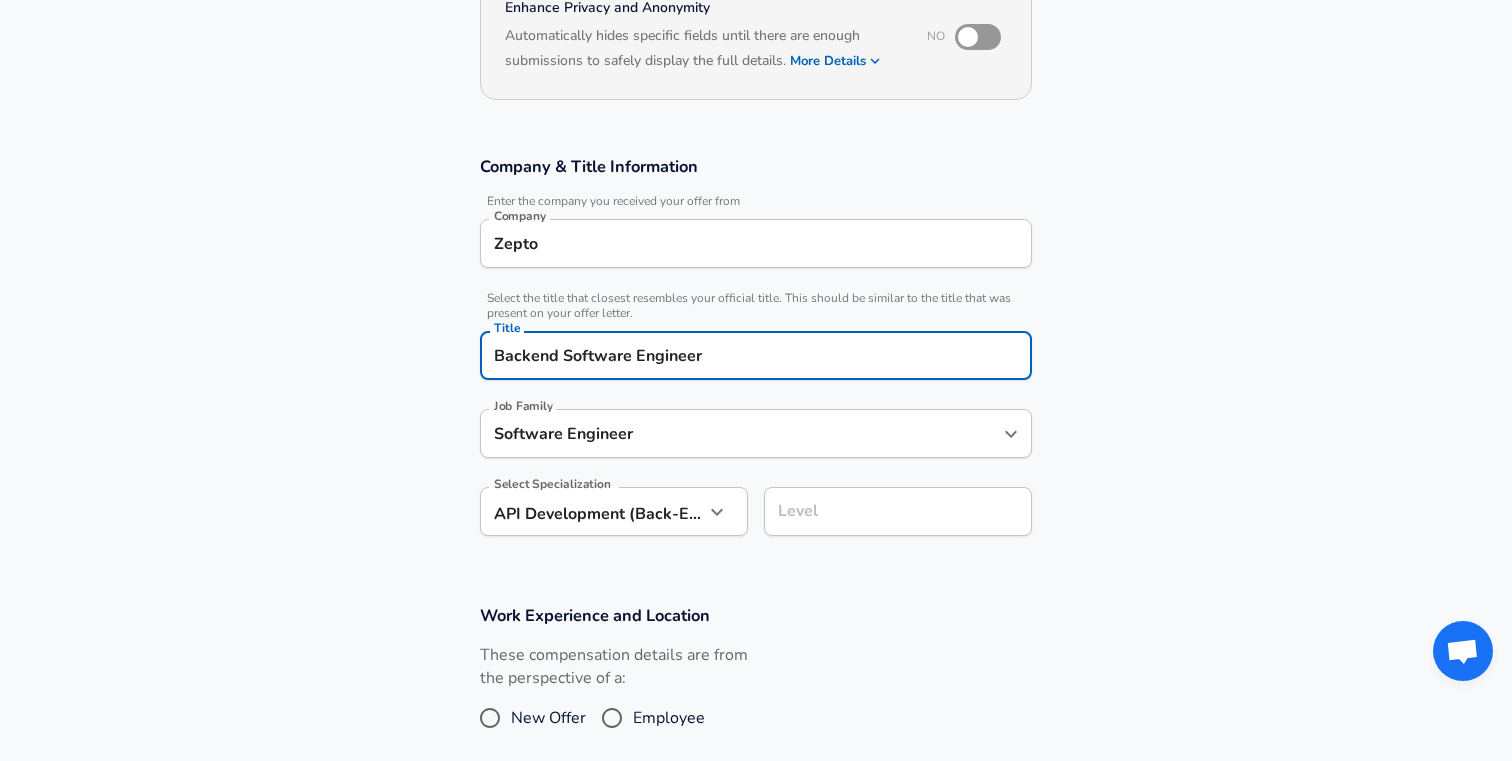 type on "Backend Software Engineer" 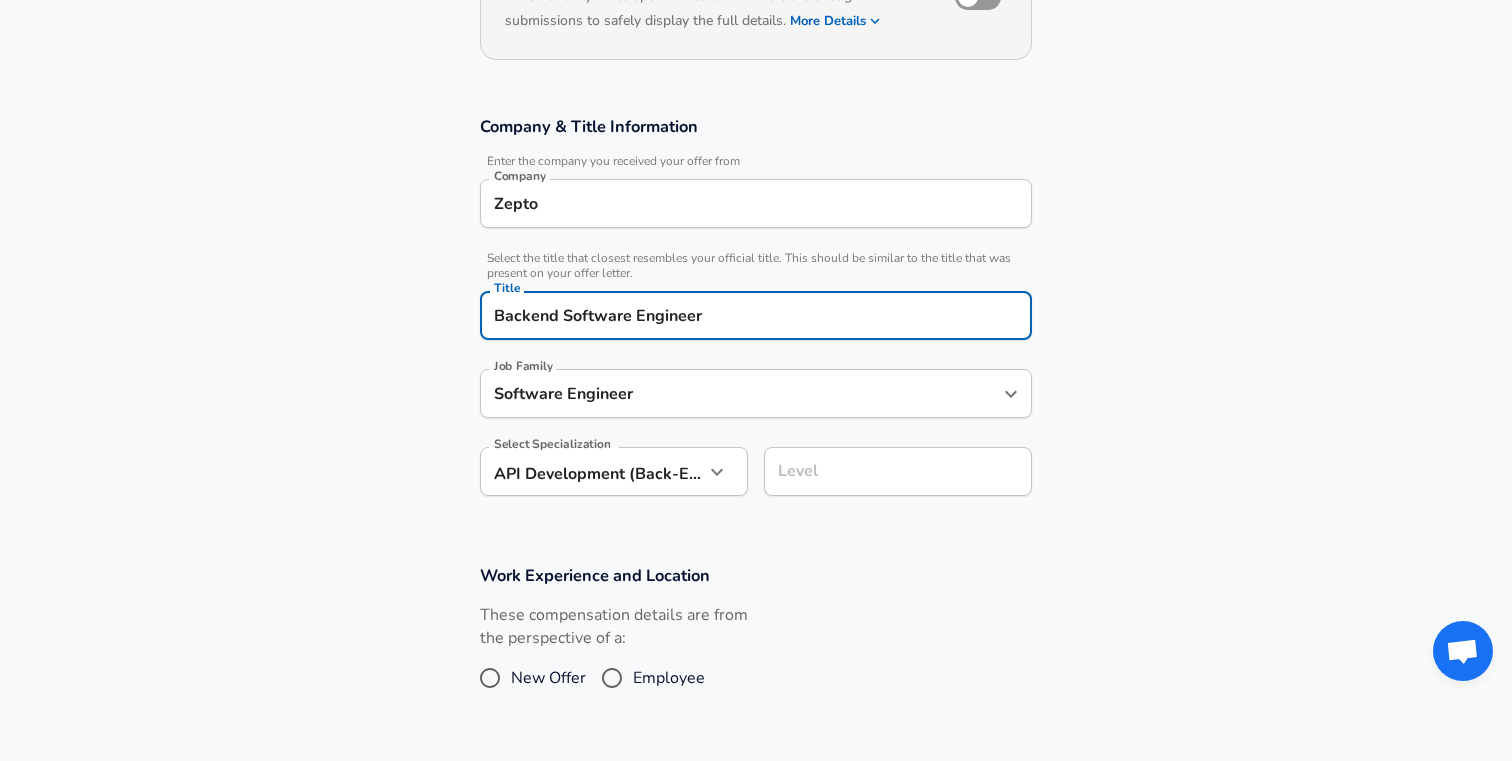 click on "Software Engineer" at bounding box center [741, 393] 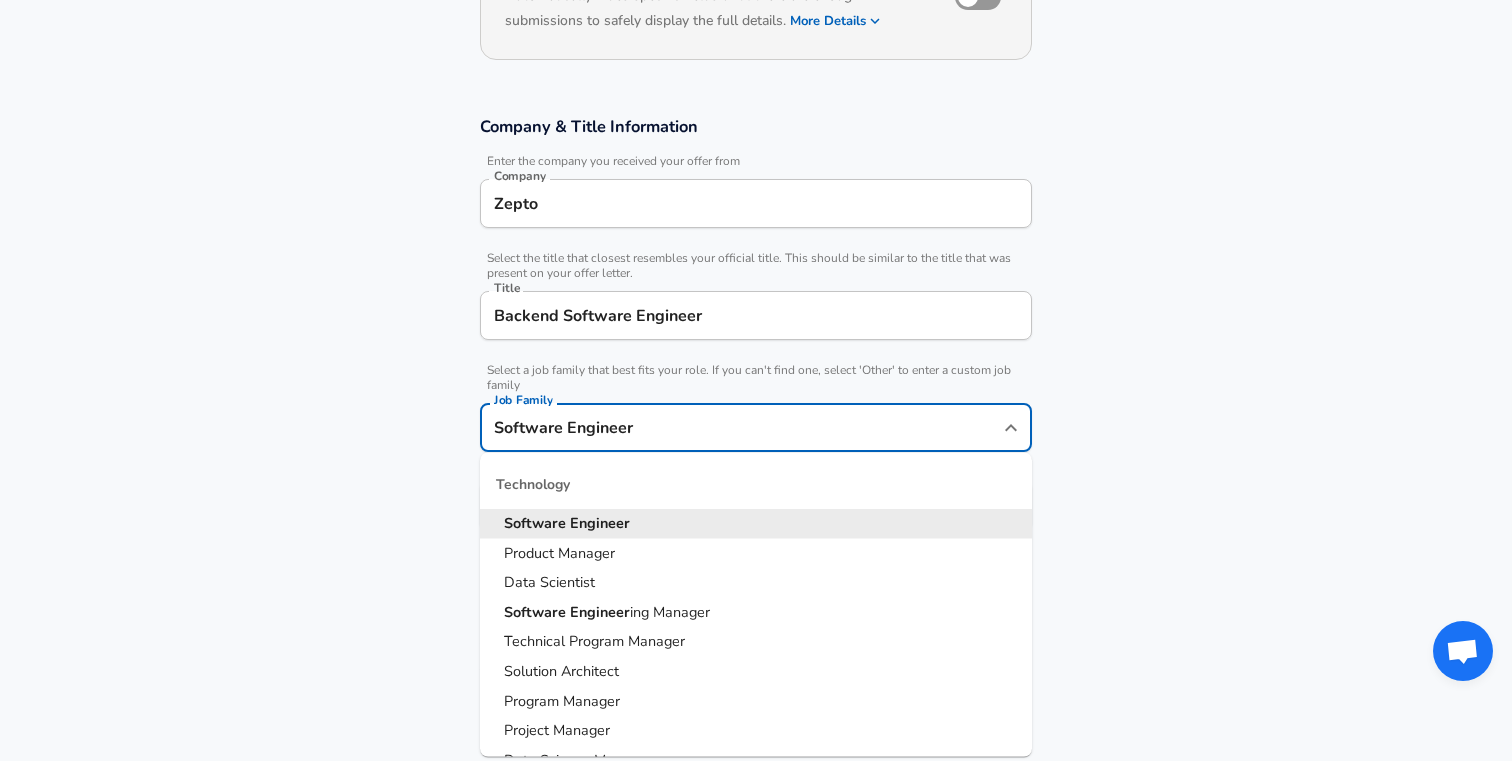 click on "Engineer" at bounding box center [600, 523] 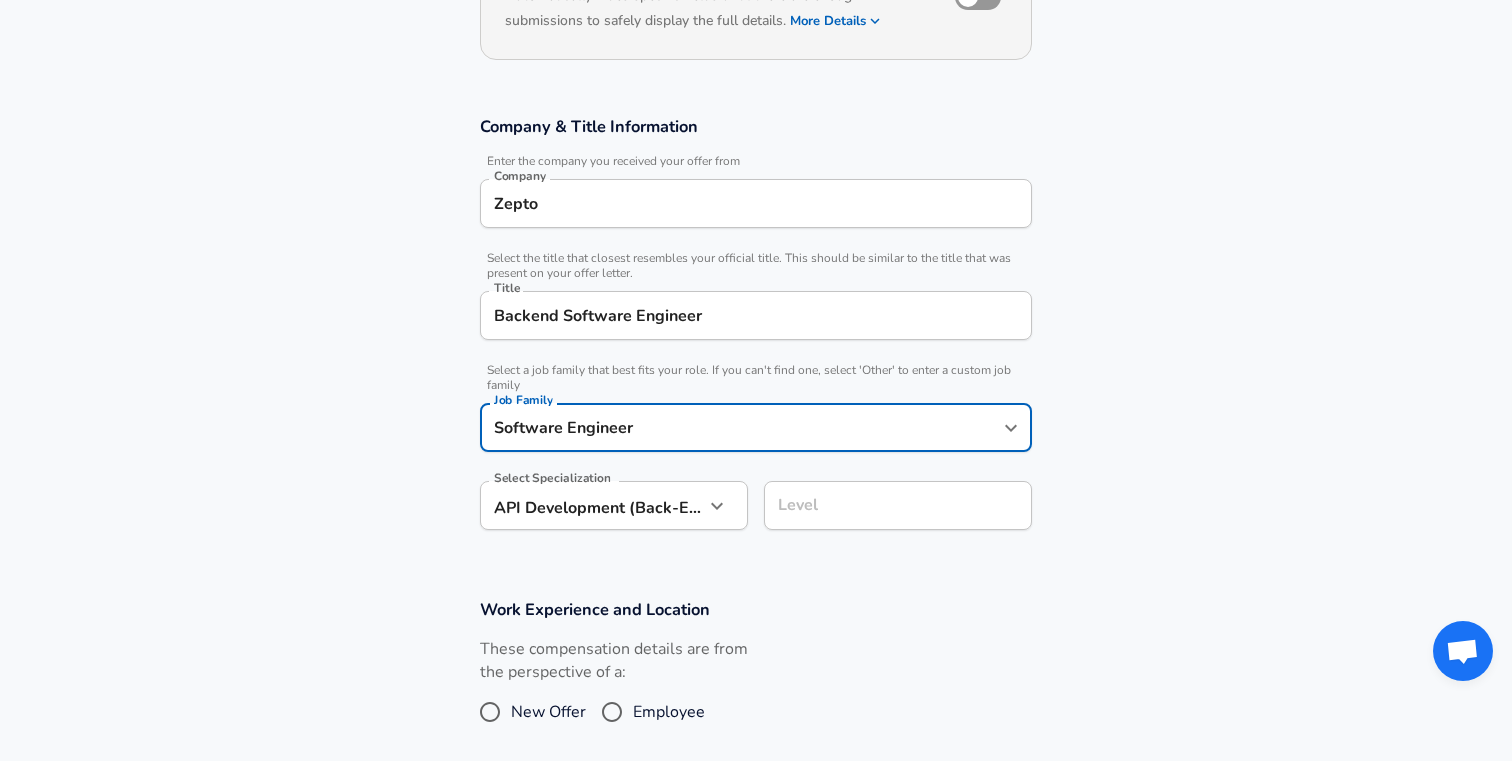 scroll, scrollTop: 324, scrollLeft: 0, axis: vertical 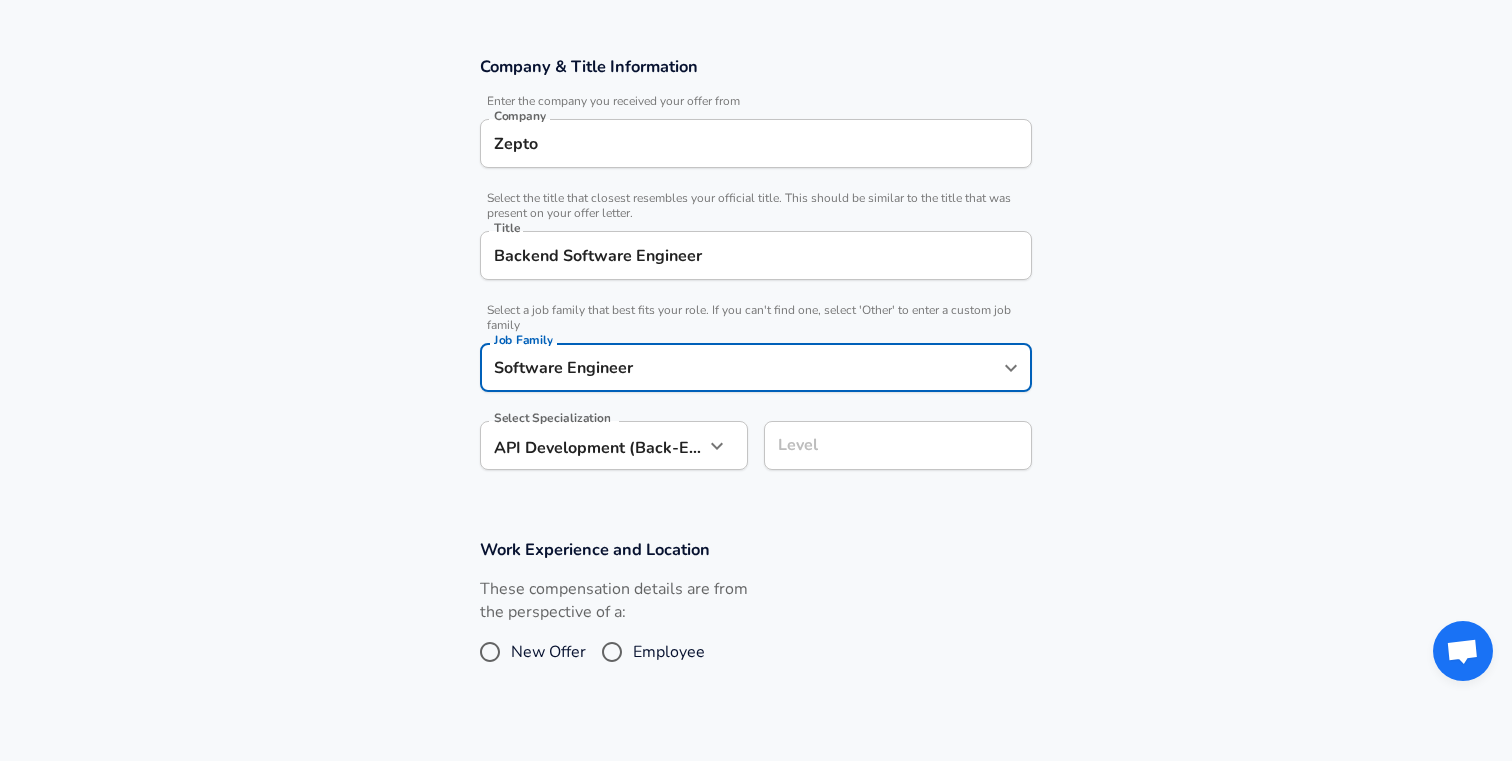click on "[COMPANY] [TITLE] [JOB FAMILY] [SPECIALIZATION] [LEVEL]" at bounding box center (756, 56) 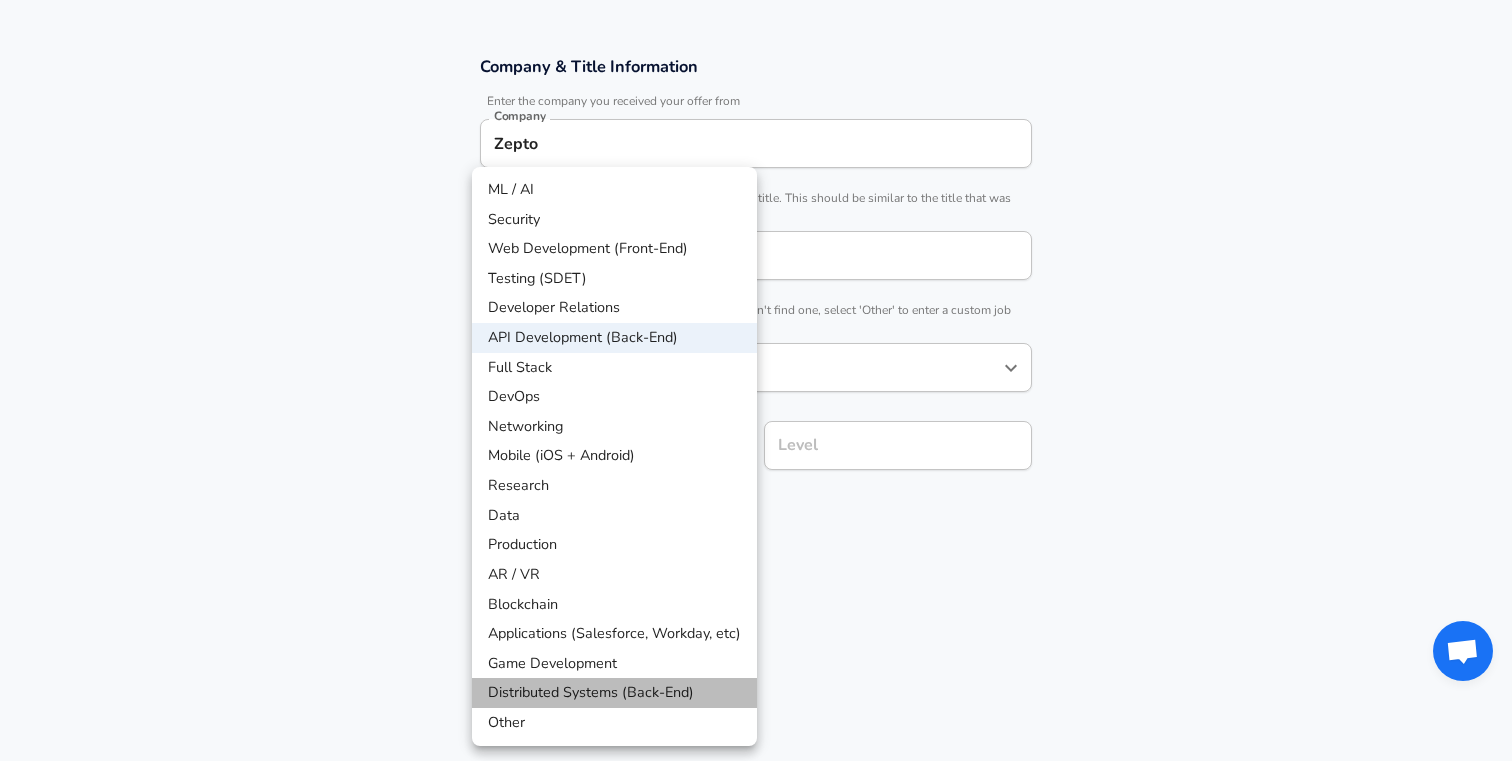 click on "Distributed Systems (Back-End)" at bounding box center (614, 693) 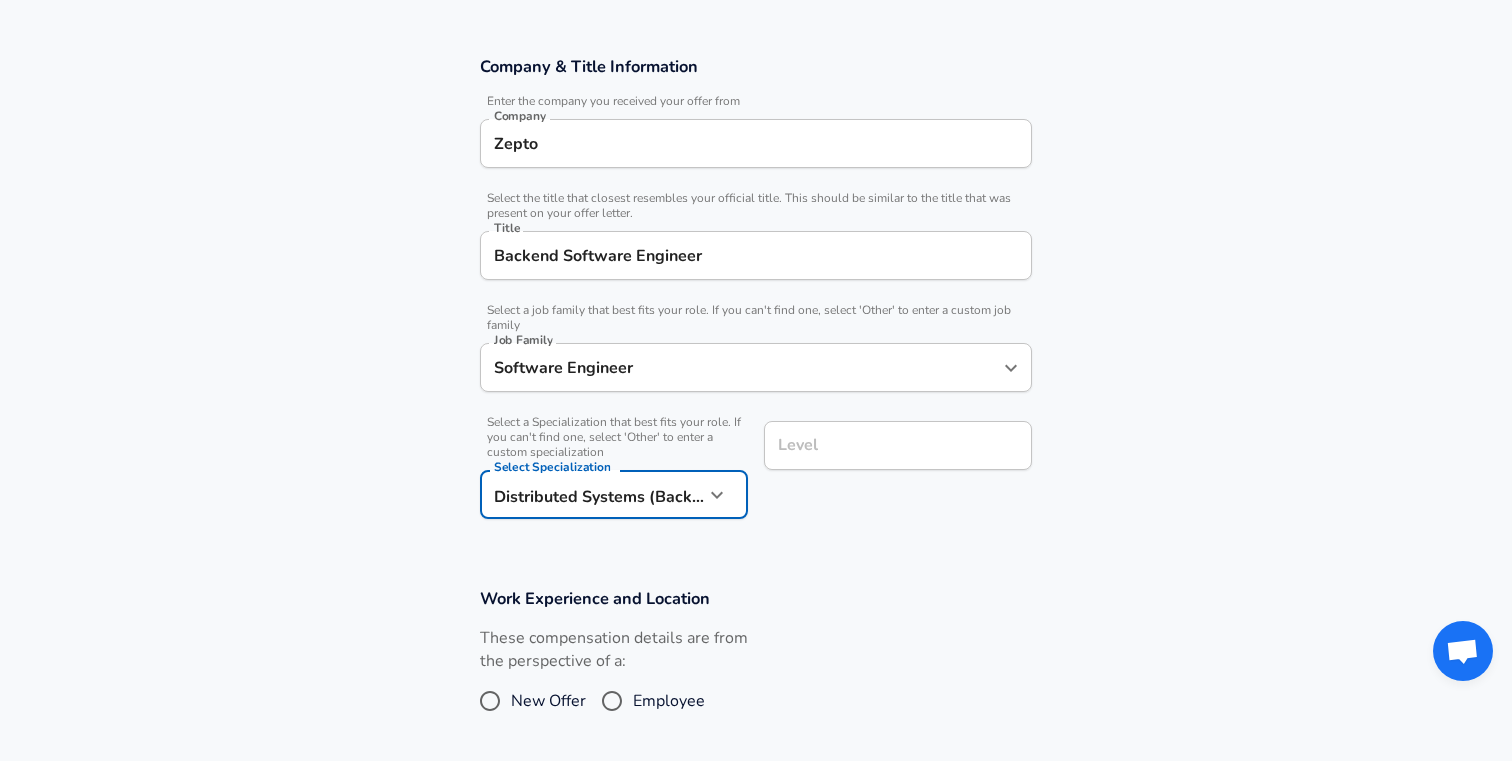 scroll, scrollTop: 364, scrollLeft: 0, axis: vertical 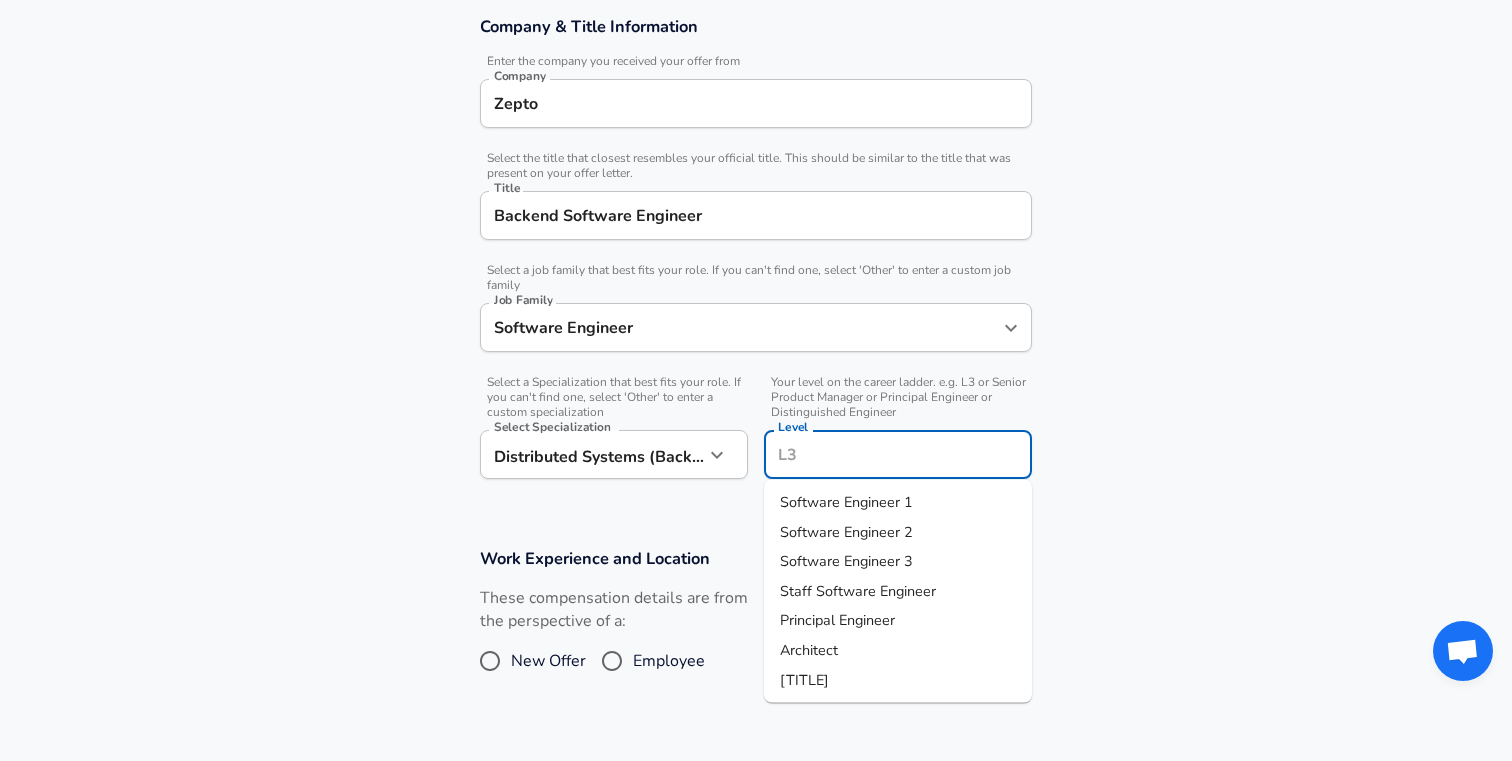 click on "Level" at bounding box center (898, 454) 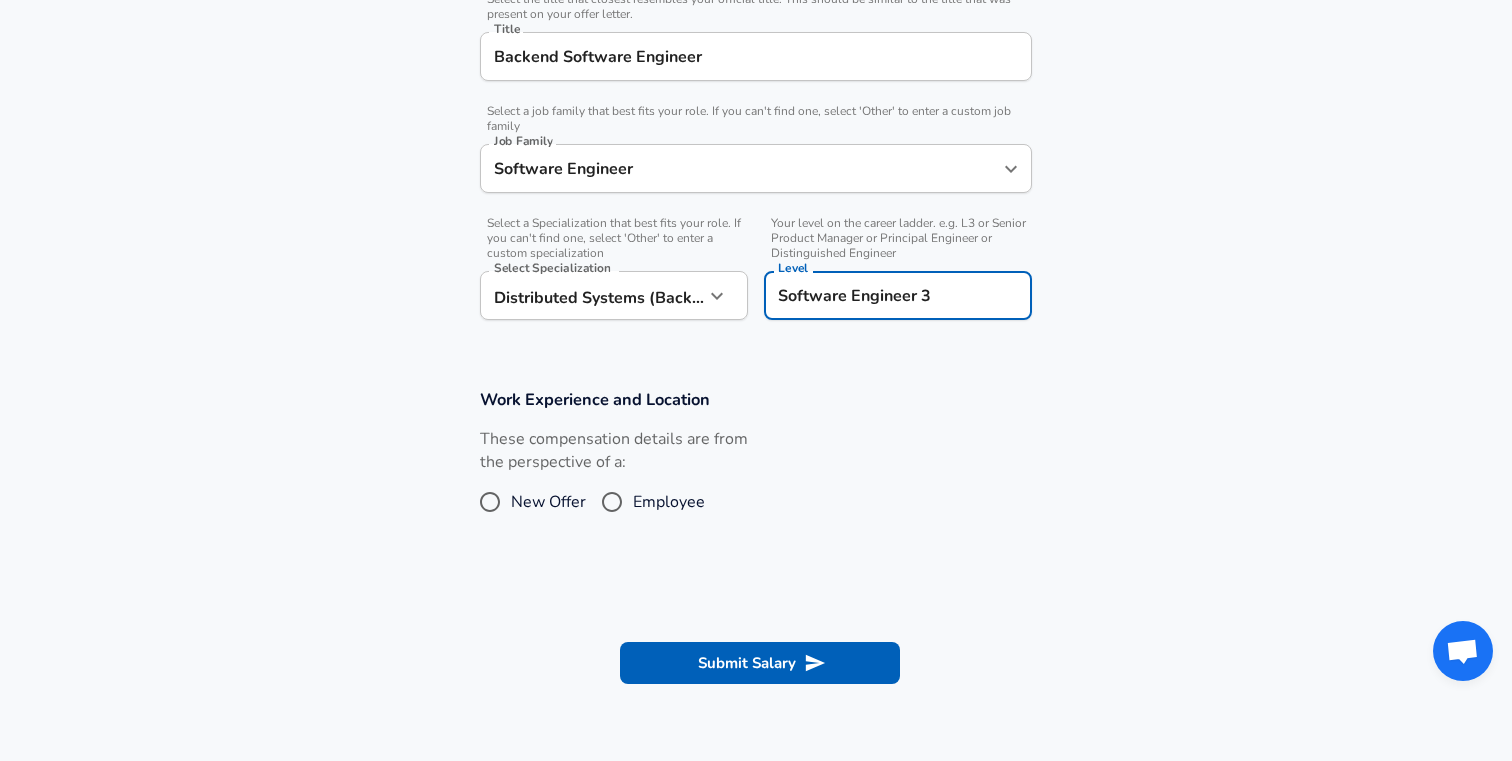 scroll, scrollTop: 525, scrollLeft: 0, axis: vertical 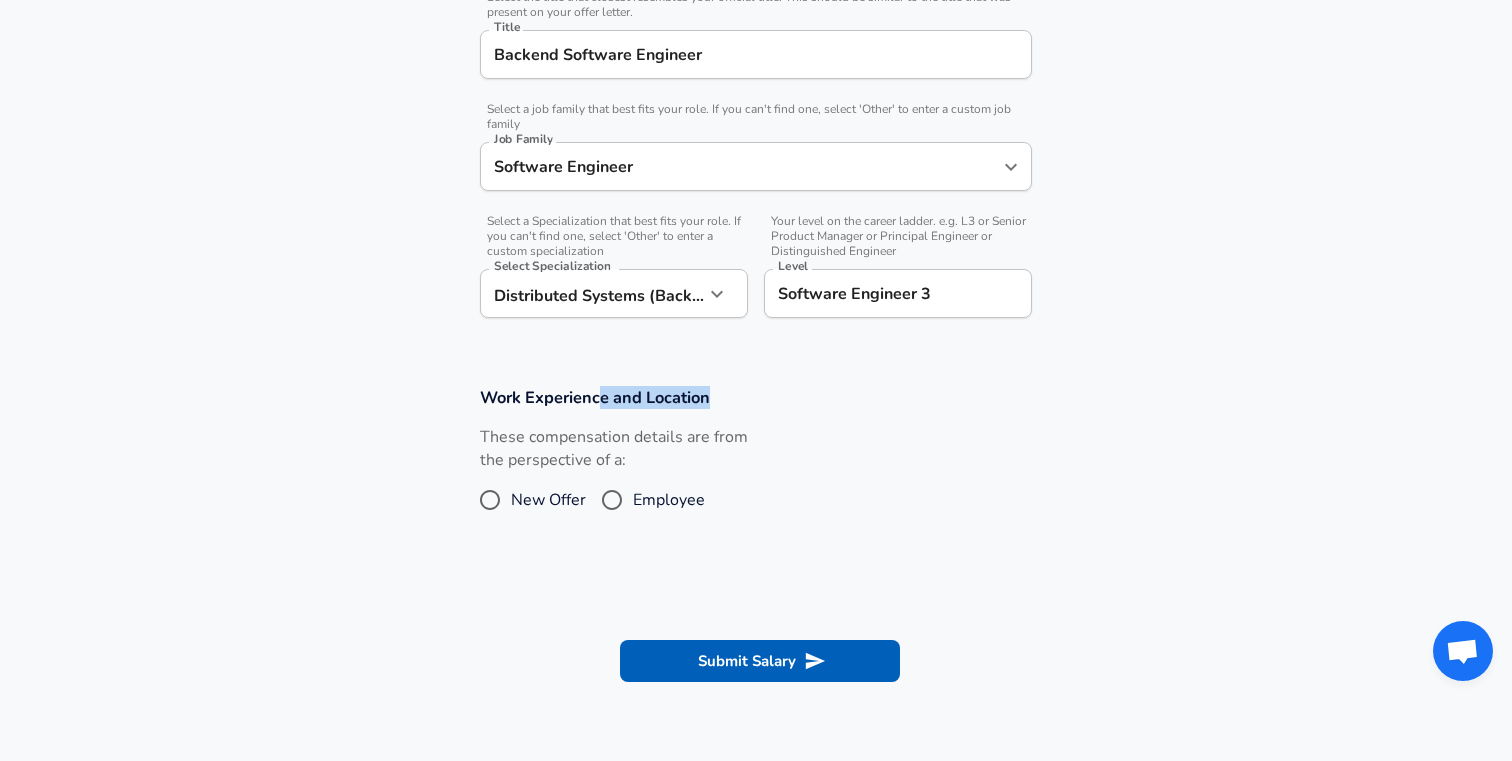 drag, startPoint x: 603, startPoint y: 399, endPoint x: 734, endPoint y: 404, distance: 131.09538 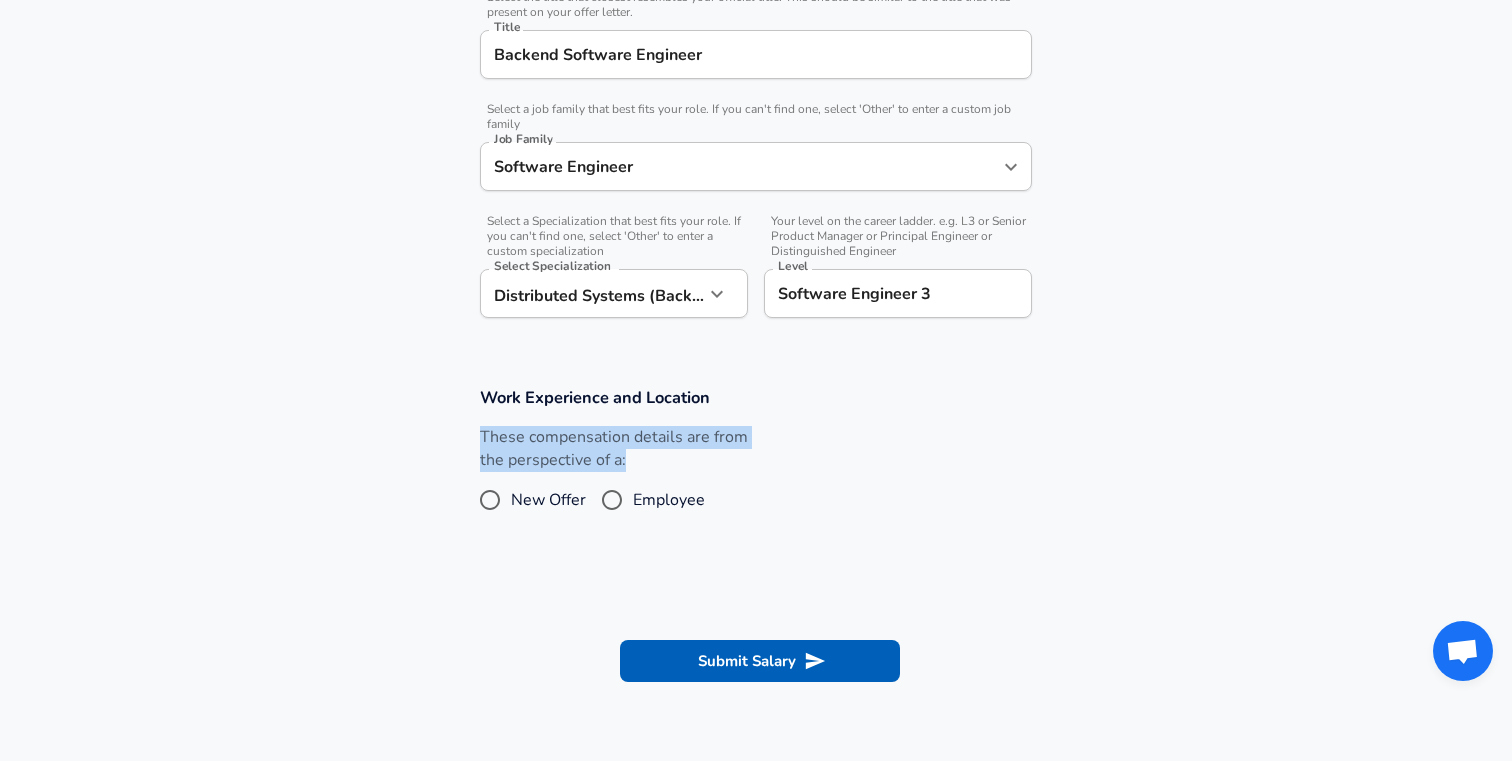 drag, startPoint x: 483, startPoint y: 434, endPoint x: 629, endPoint y: 468, distance: 149.90663 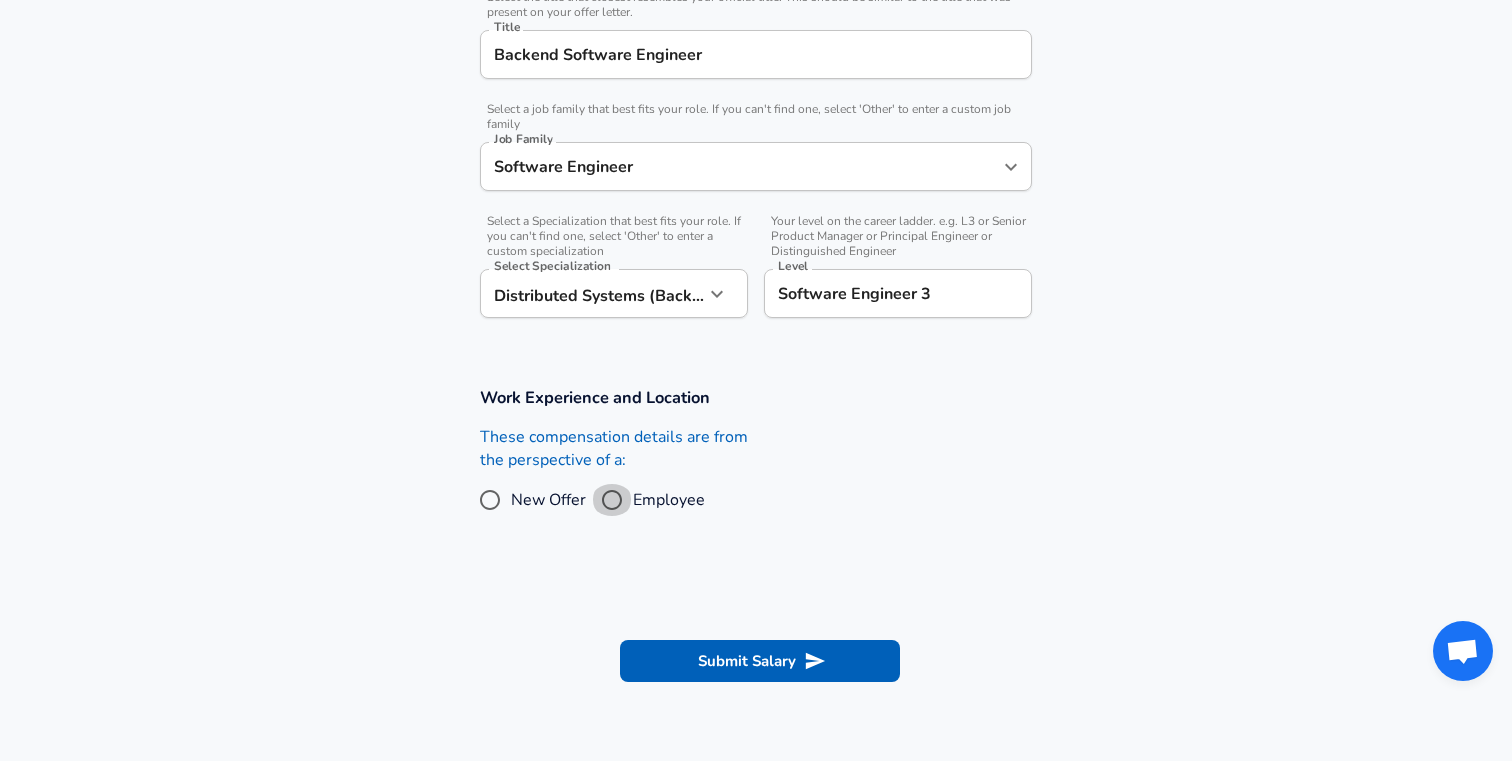 click on "Employee" at bounding box center [612, 500] 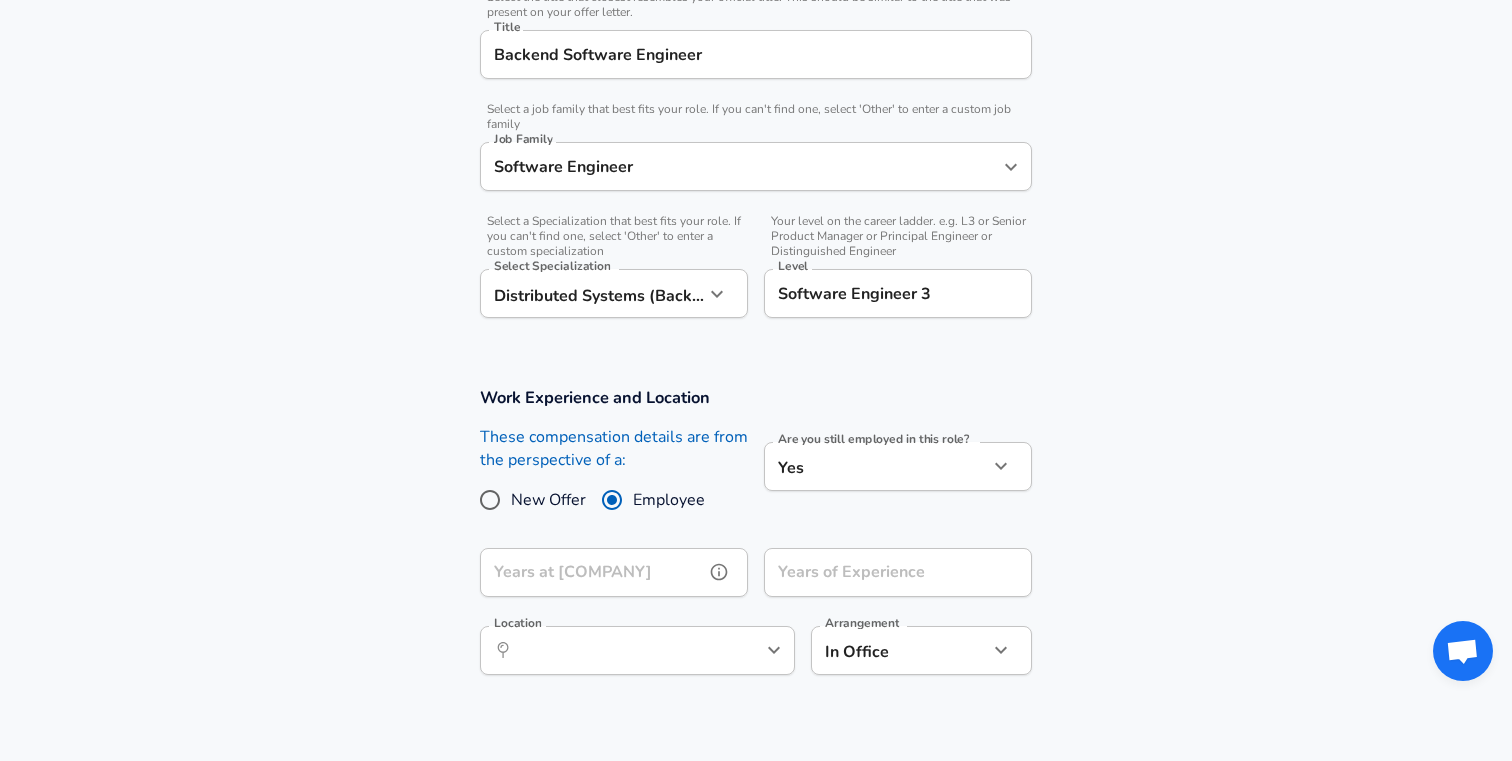 click on "Years at [COMPANY]" at bounding box center (592, 572) 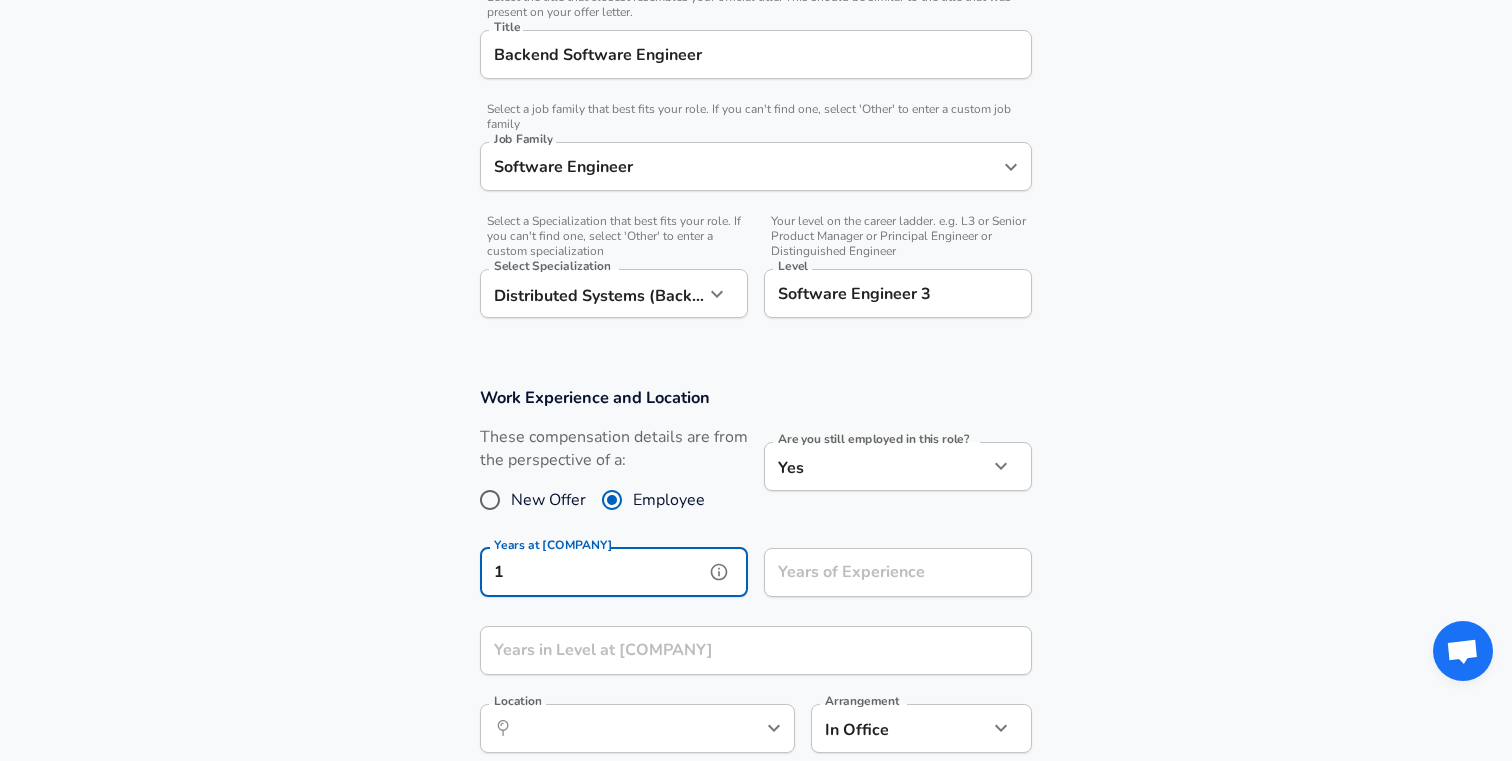 type on "1" 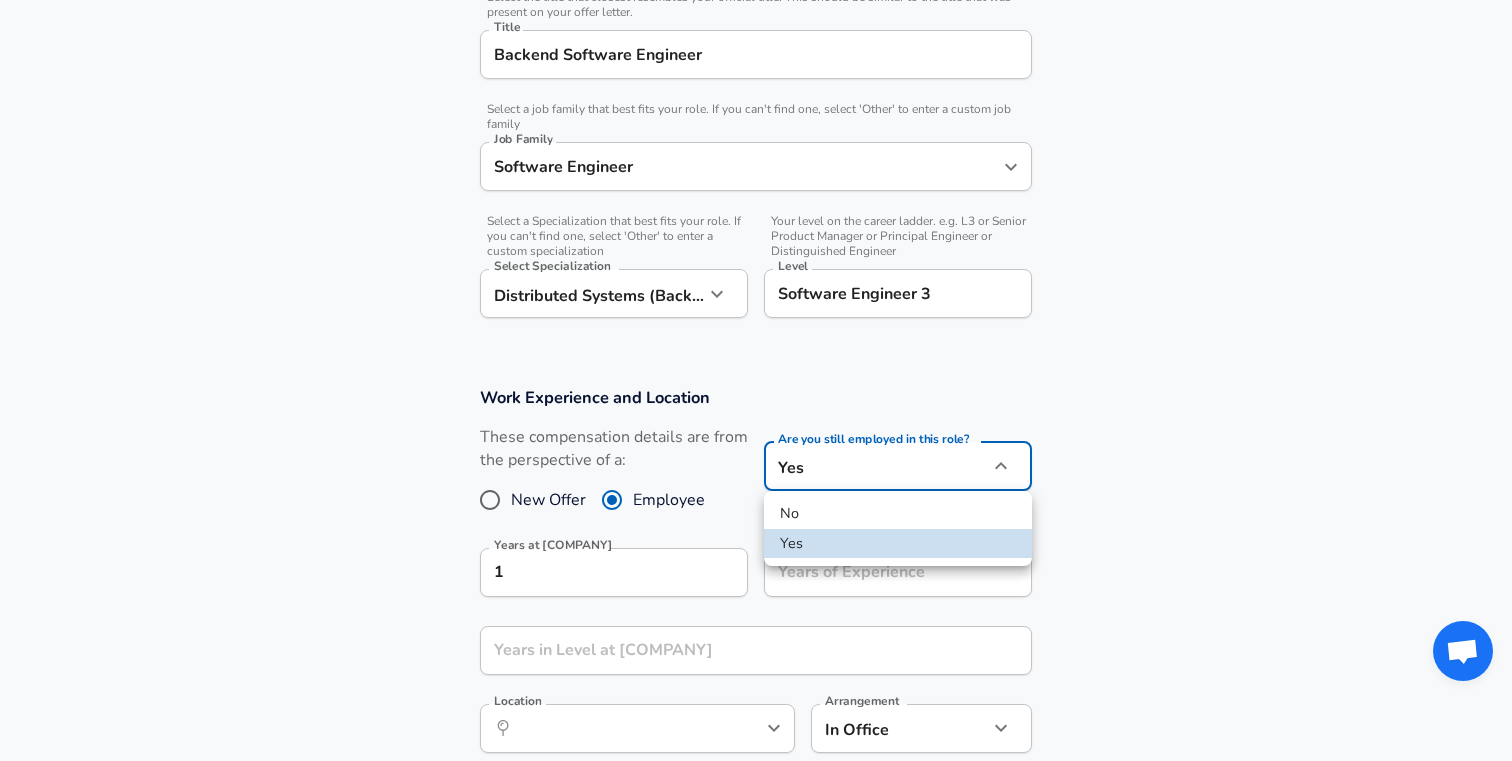 click on "[COMPANY] [TITLE] [JOB FAMILY] [SPECIALIZATION] [LEVEL]" at bounding box center [756, -145] 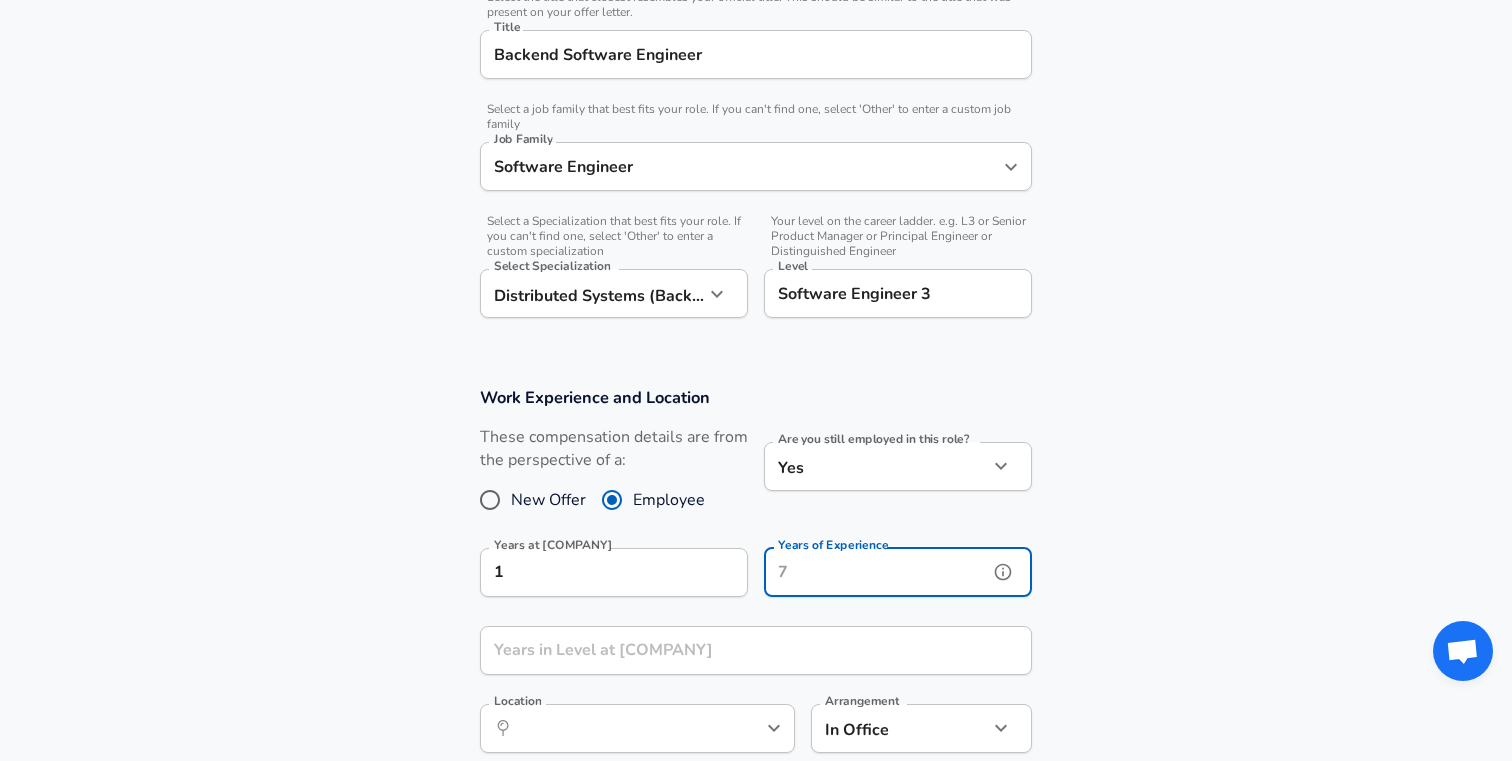click on "Years of Experience" at bounding box center [876, 572] 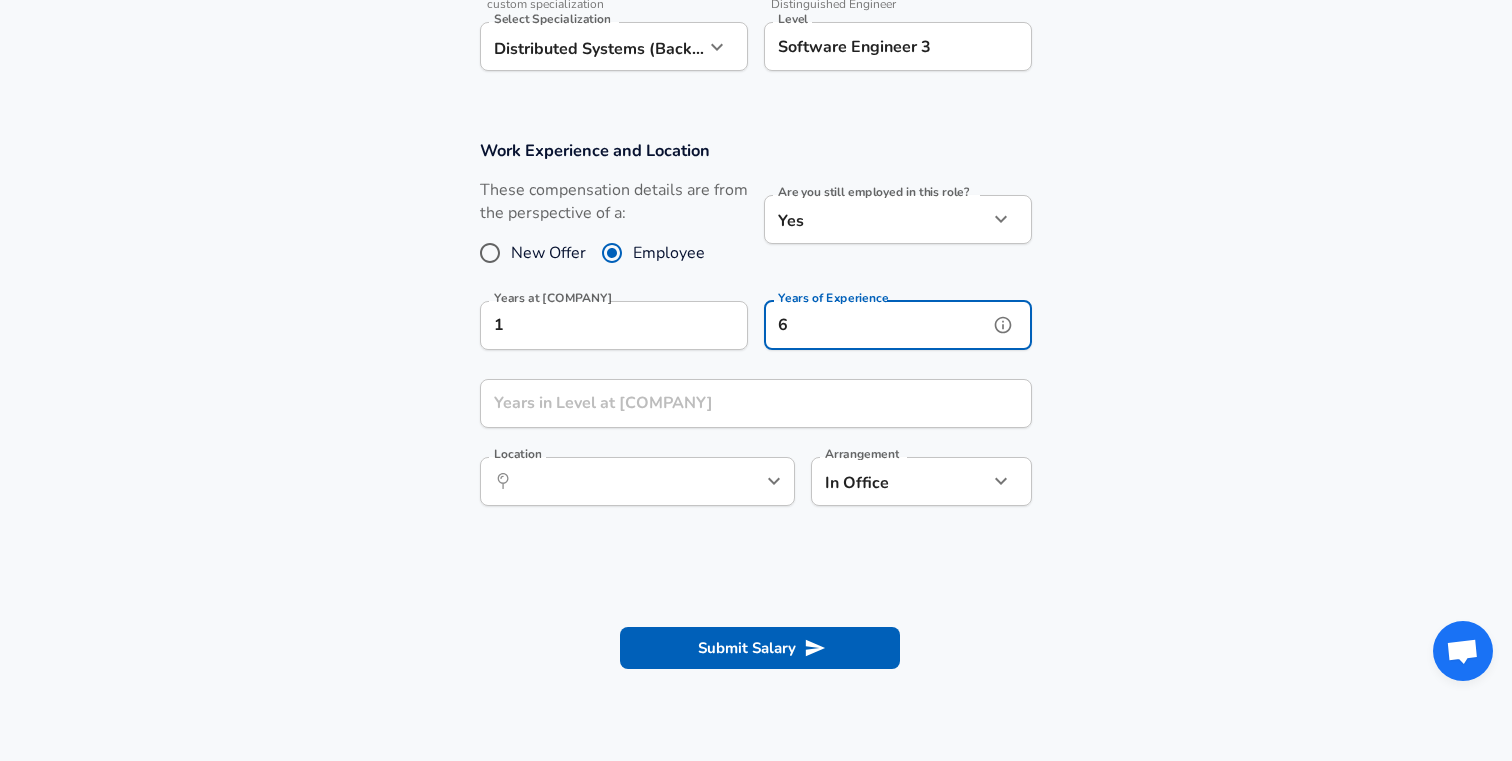 scroll, scrollTop: 776, scrollLeft: 0, axis: vertical 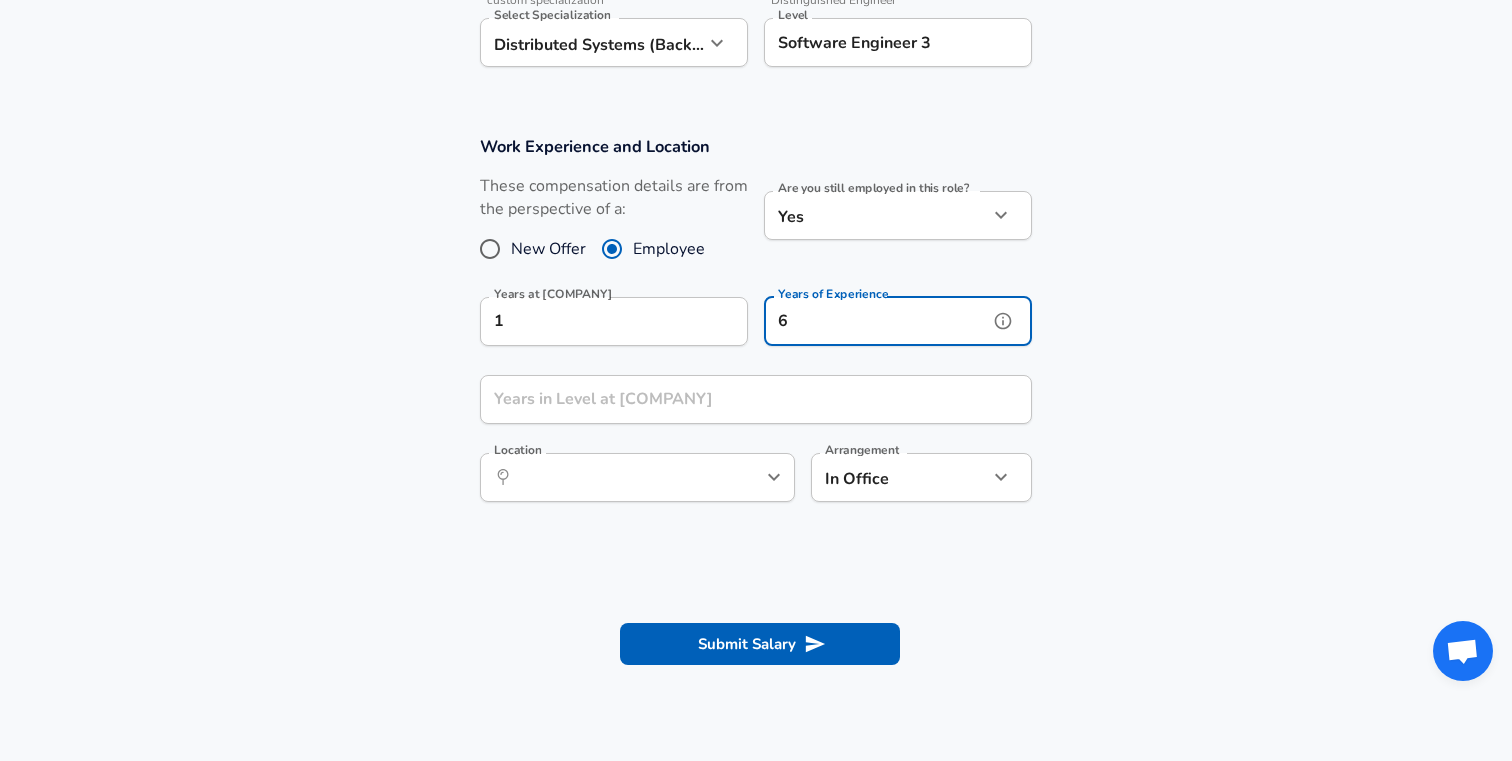 type on "6" 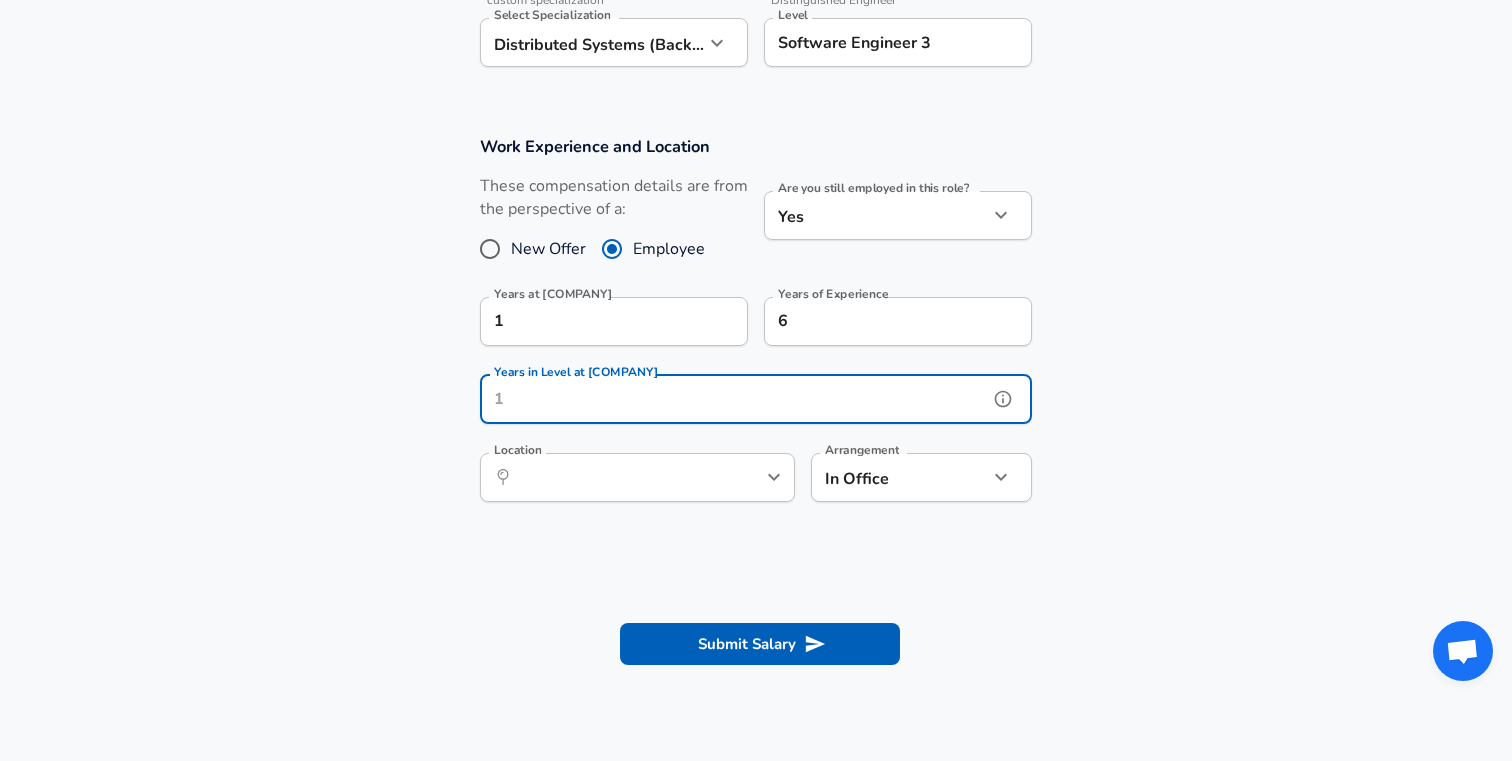 click on "Years in Level at [COMPANY]" at bounding box center (734, 399) 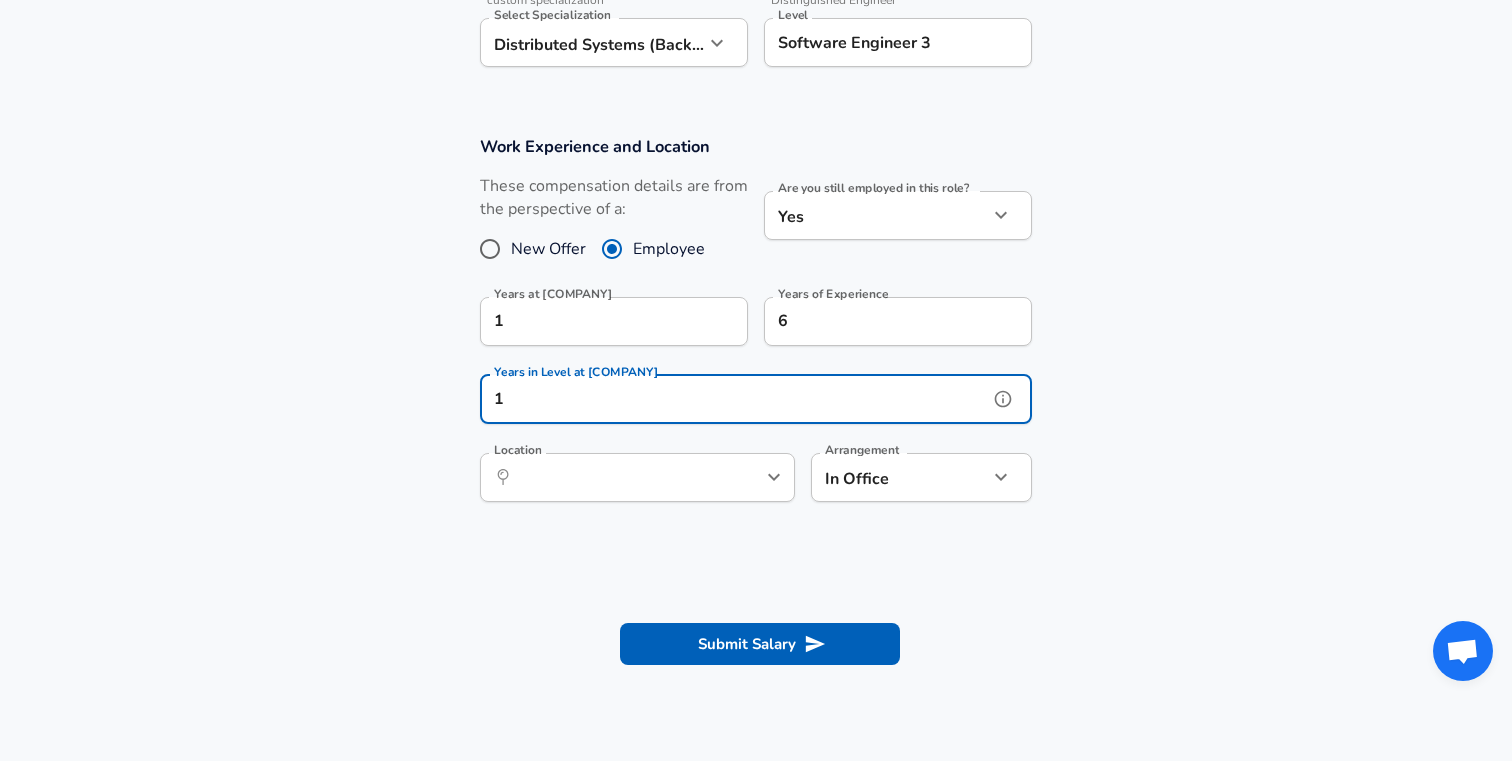 type on "1" 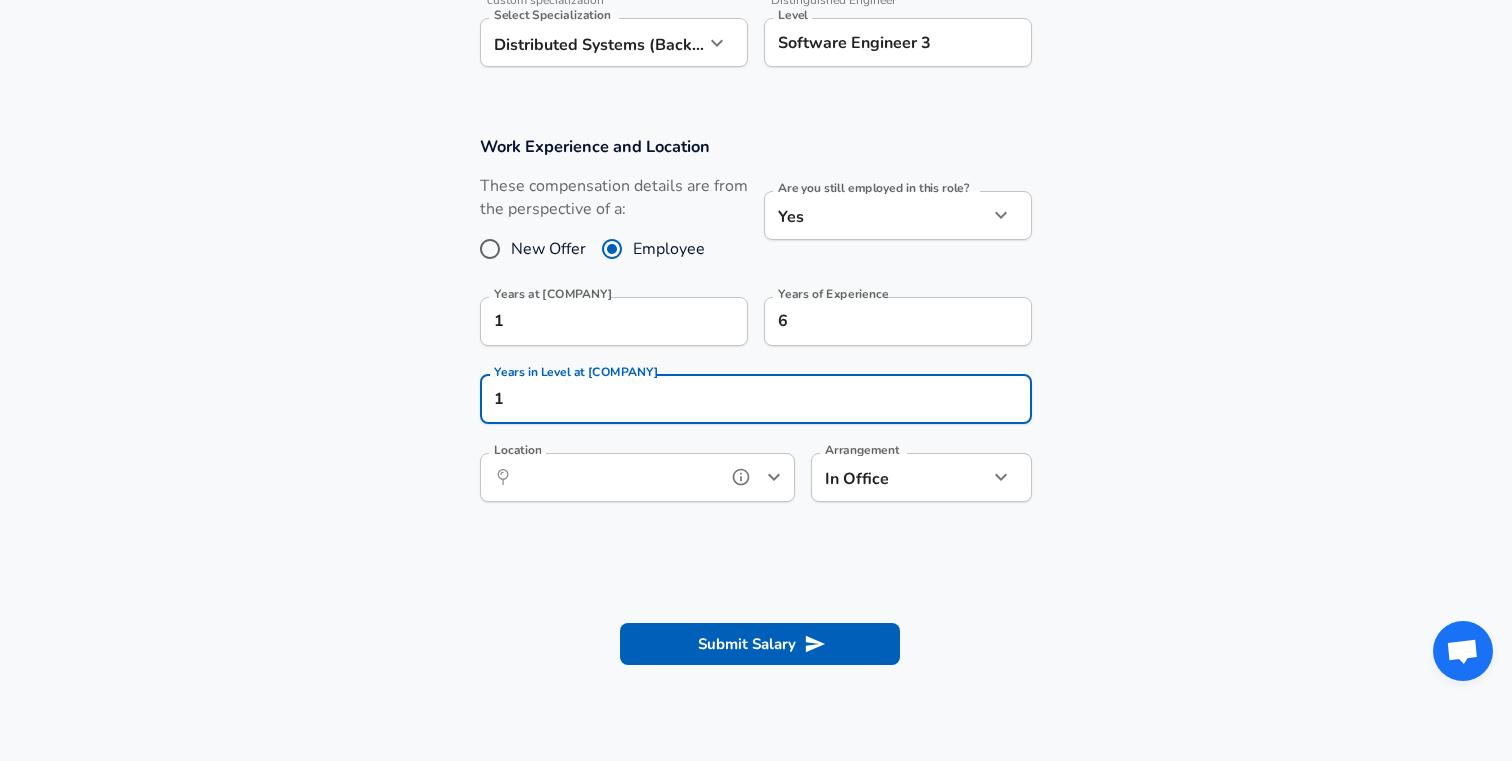 click on "Location" at bounding box center (615, 477) 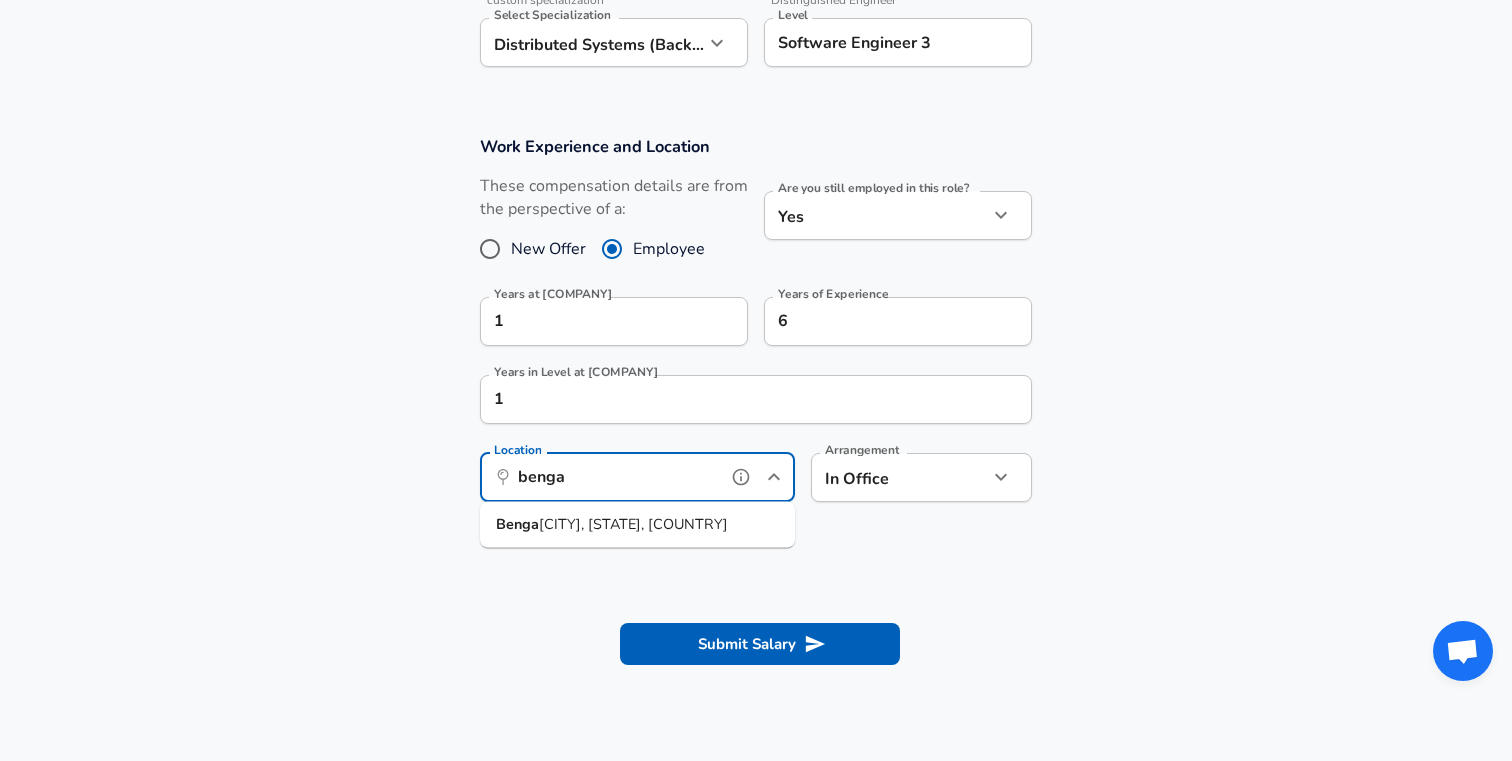 click on "[CITY], [STATE], [COUNTRY]" at bounding box center [633, 524] 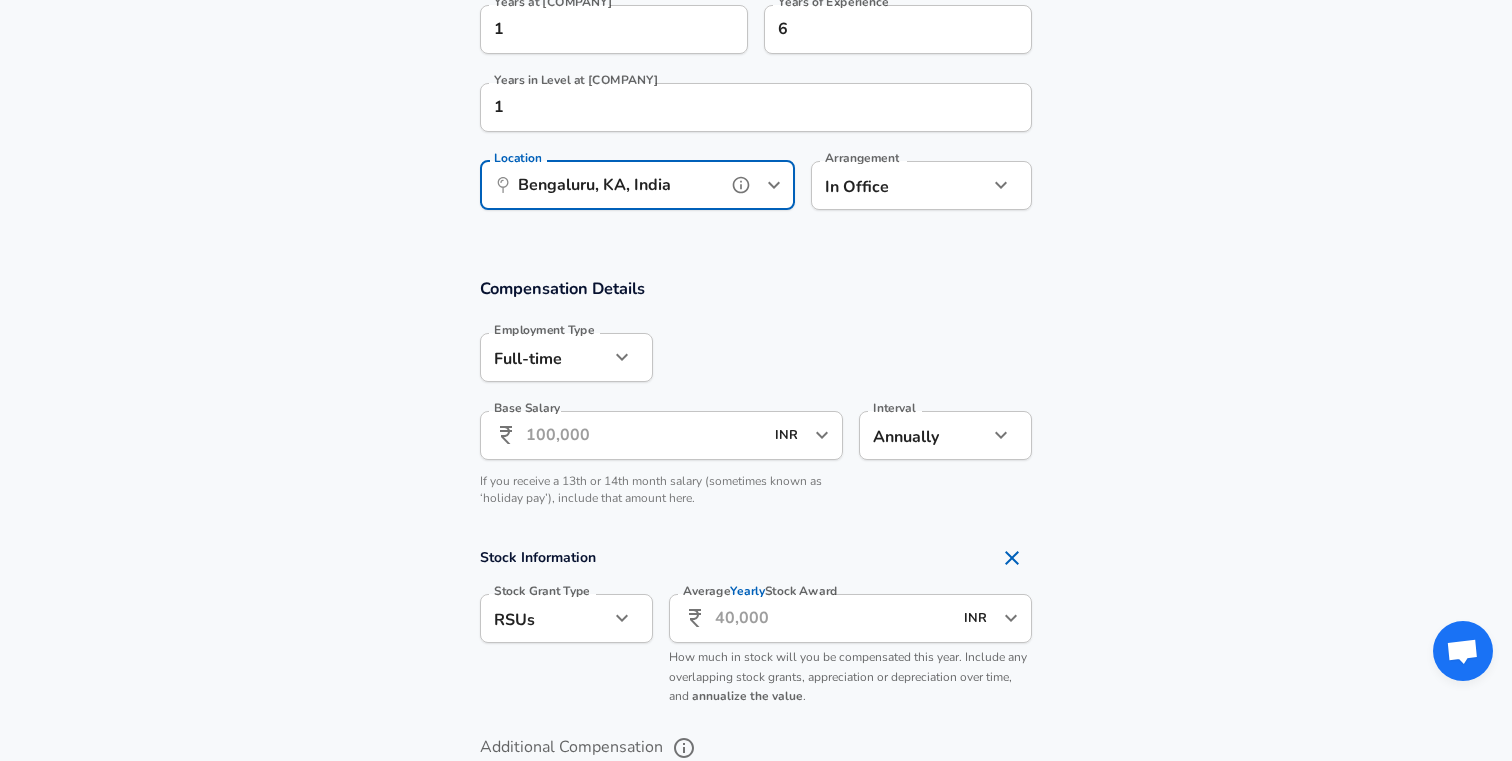scroll, scrollTop: 1070, scrollLeft: 0, axis: vertical 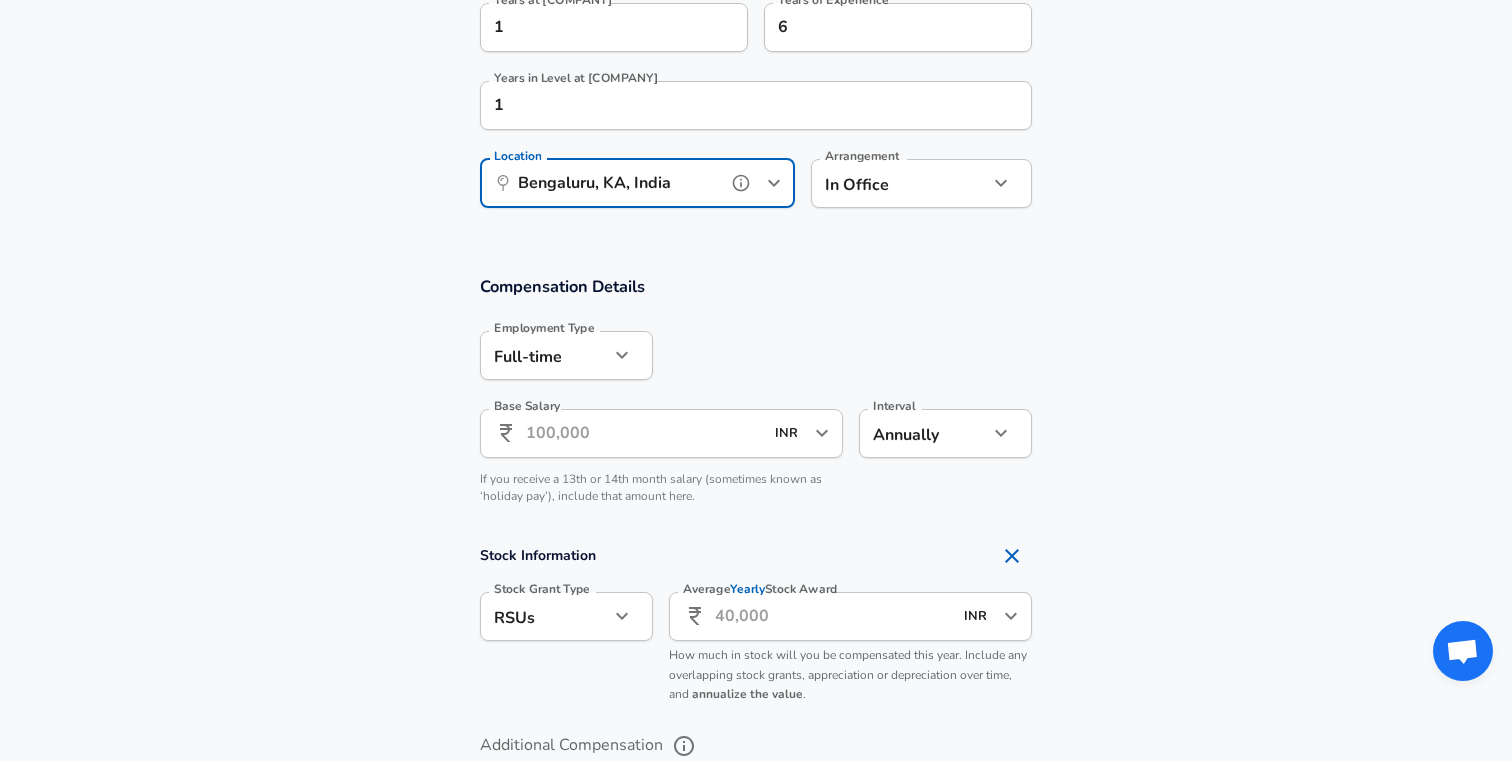 type on "Bengaluru, KA, India" 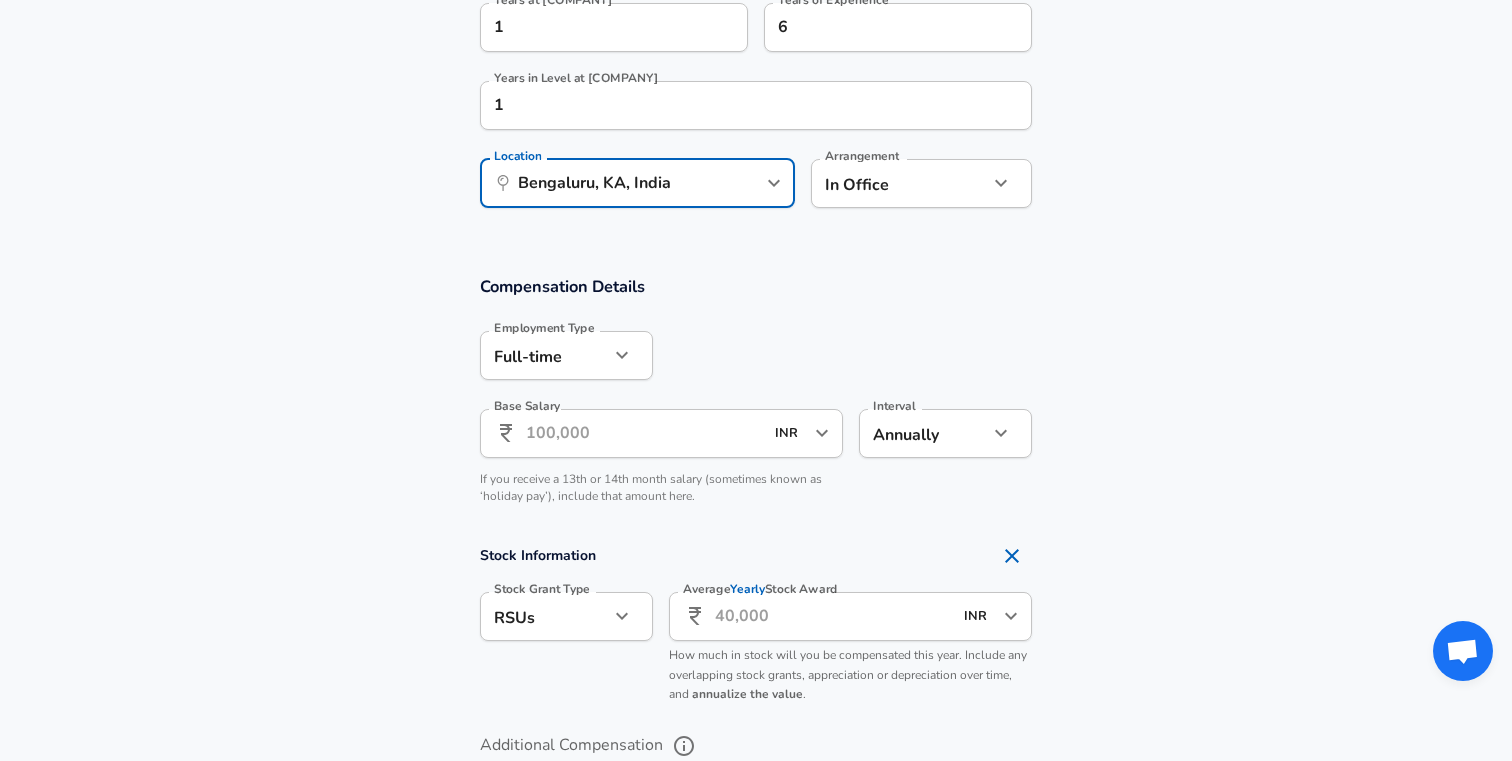 click on "Base Salary" at bounding box center [644, 433] 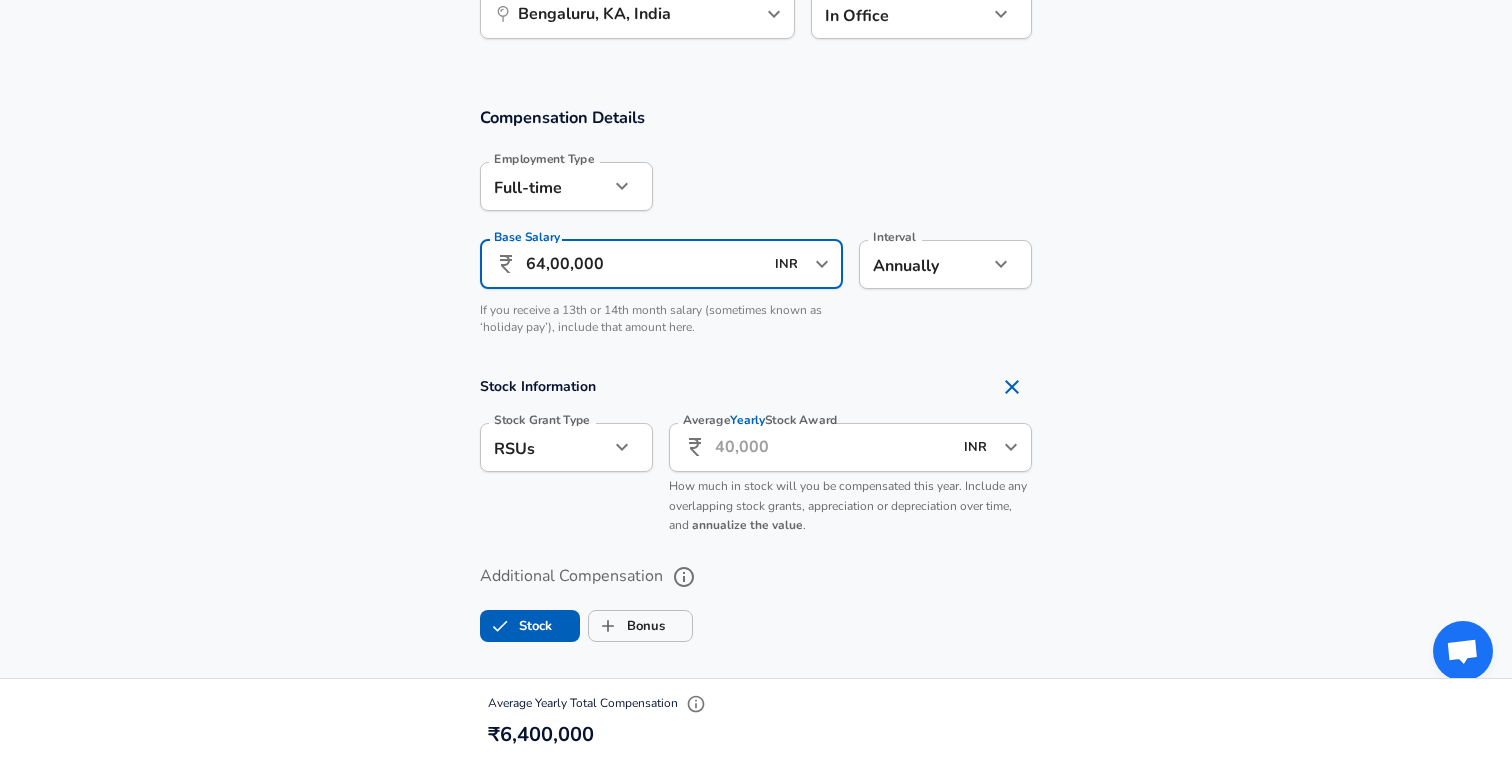 scroll, scrollTop: 1247, scrollLeft: 0, axis: vertical 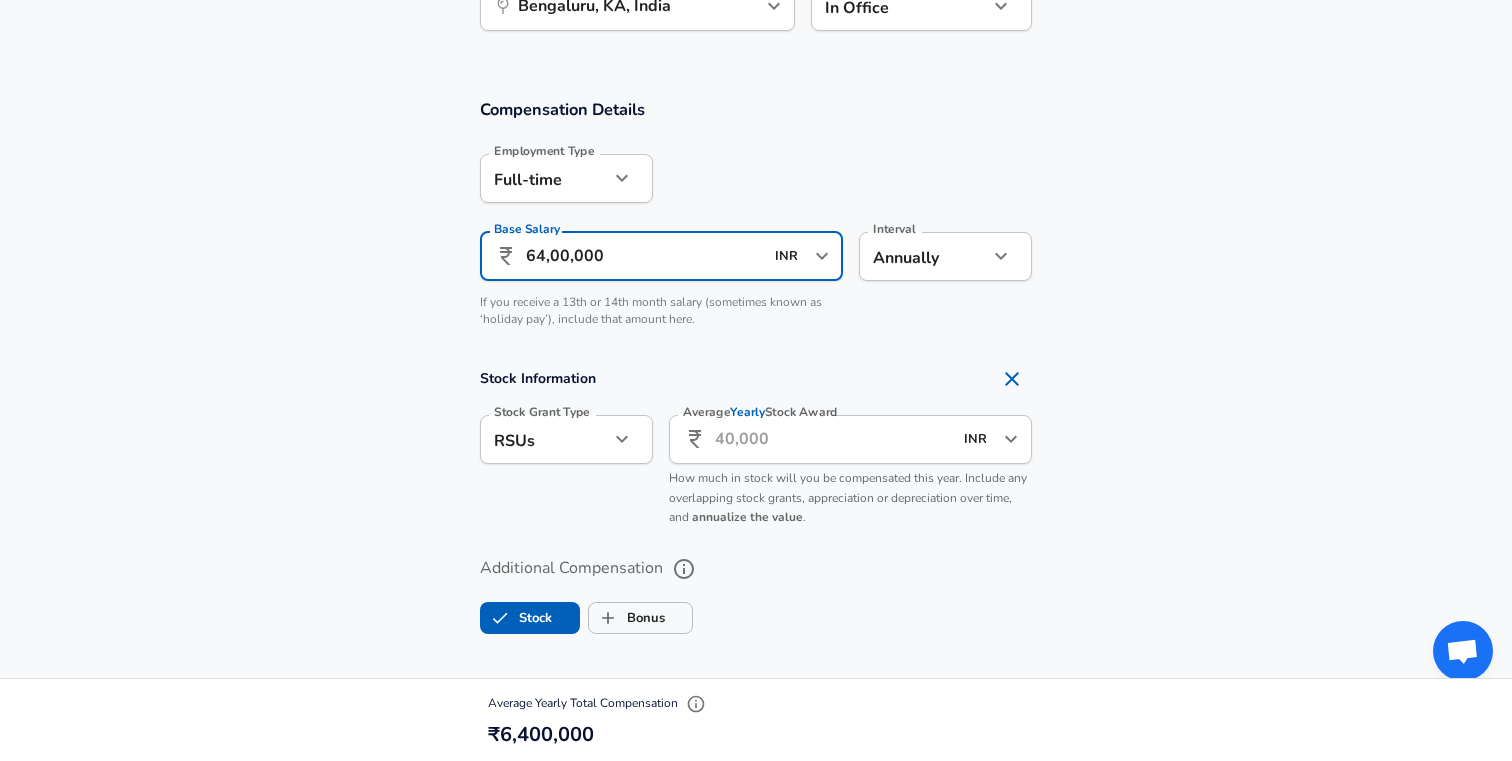 type on "64,00,000" 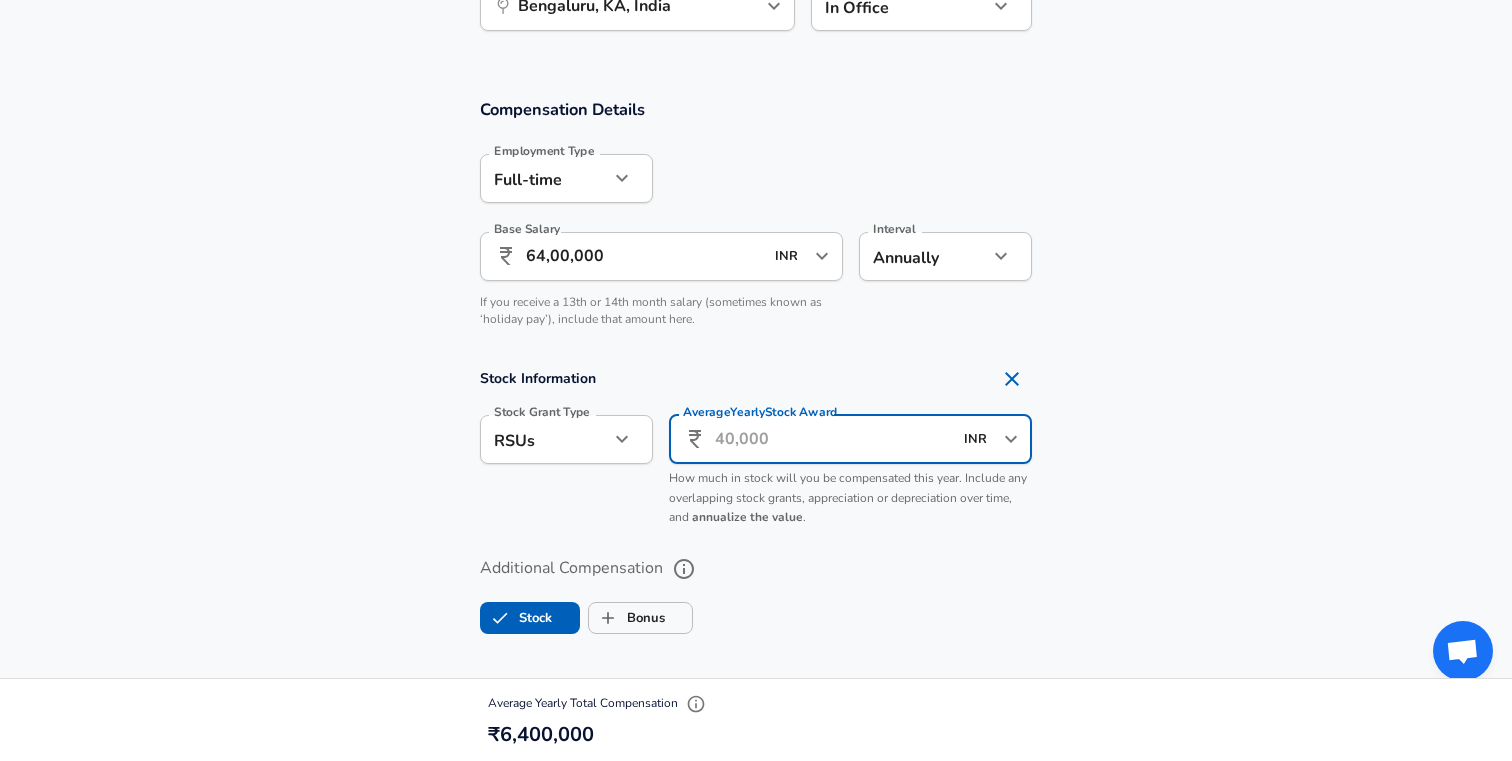 click on "Average  Yearly  Stock Award" at bounding box center [833, 439] 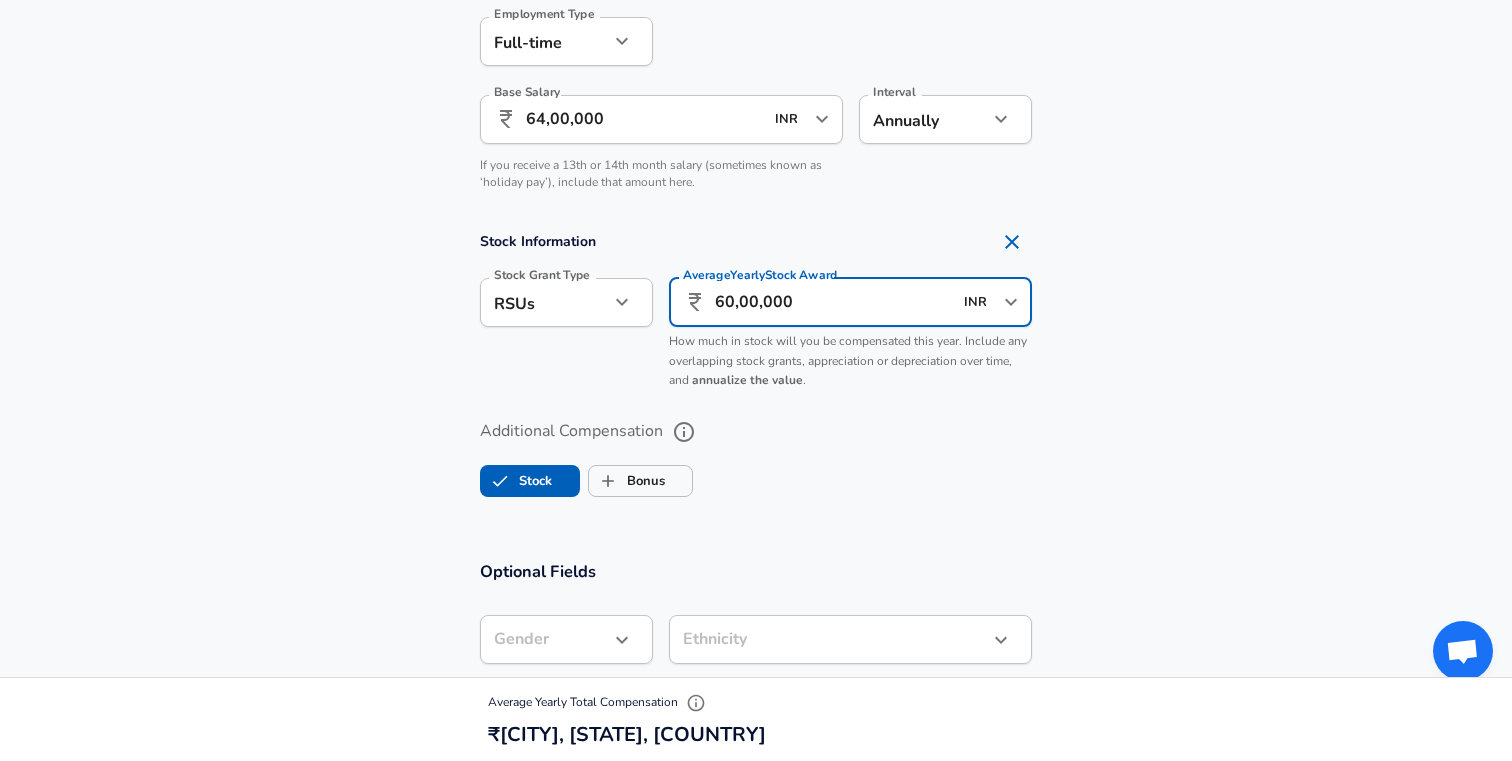 scroll, scrollTop: 1397, scrollLeft: 0, axis: vertical 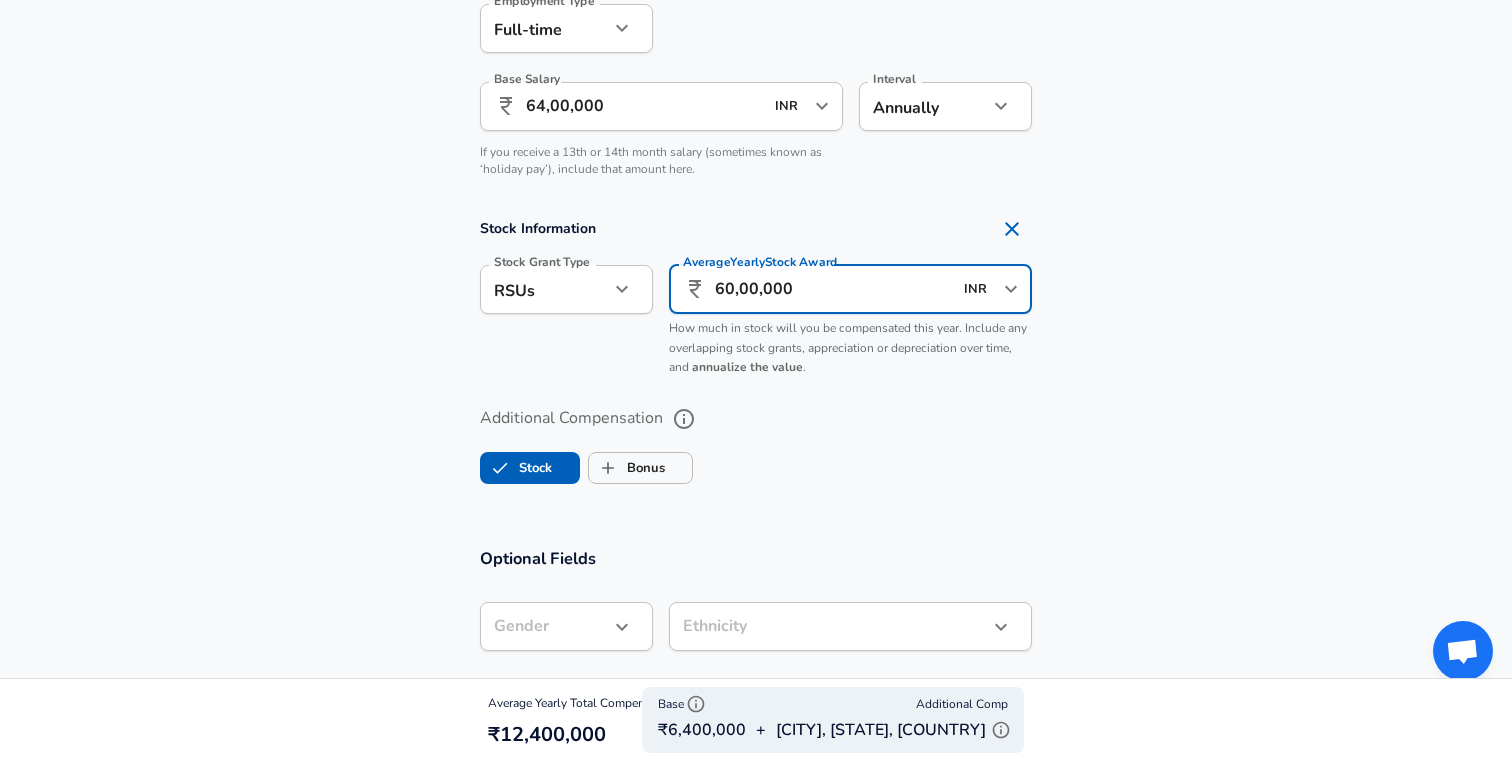 type on "60,00,000" 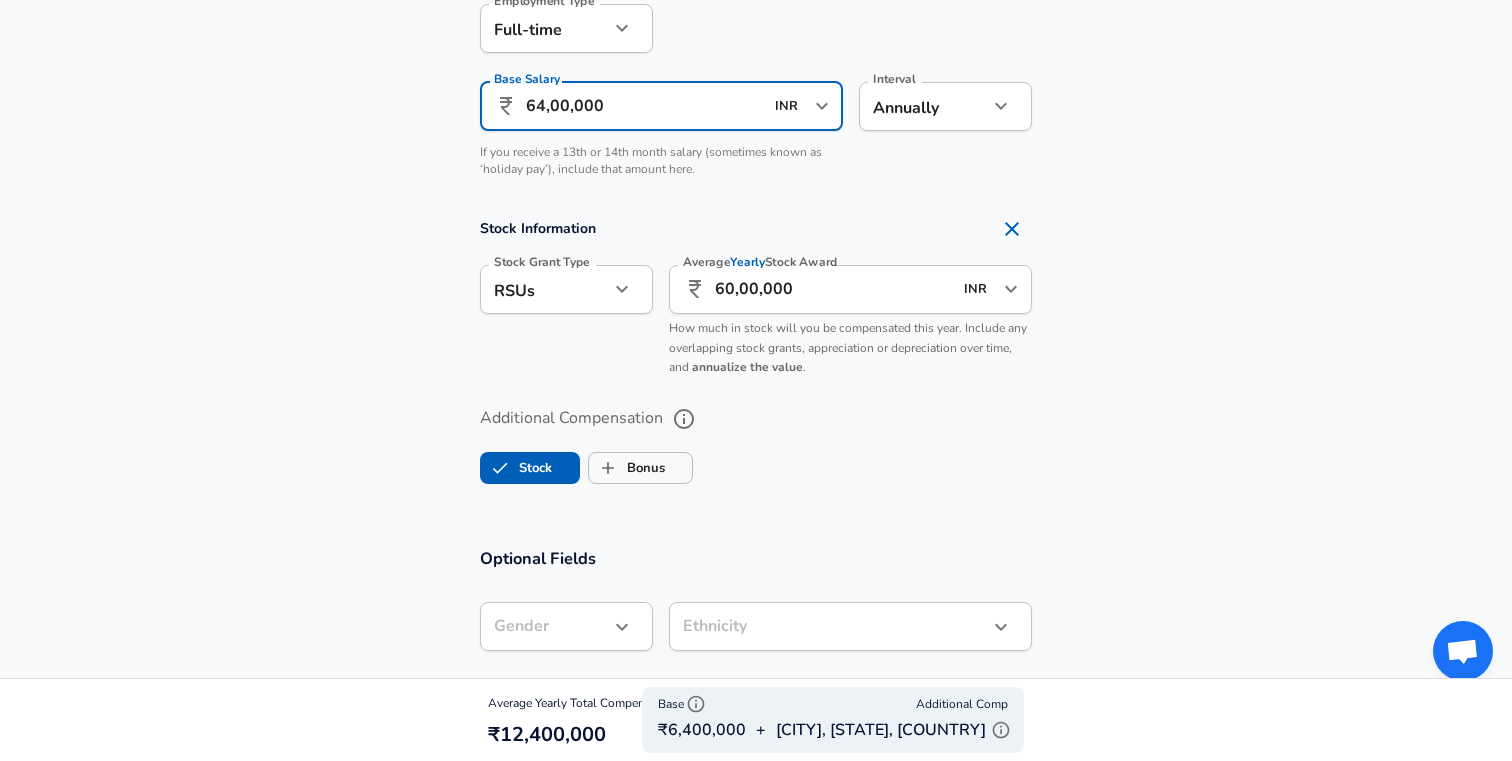 click on "64,00,000" at bounding box center (644, 106) 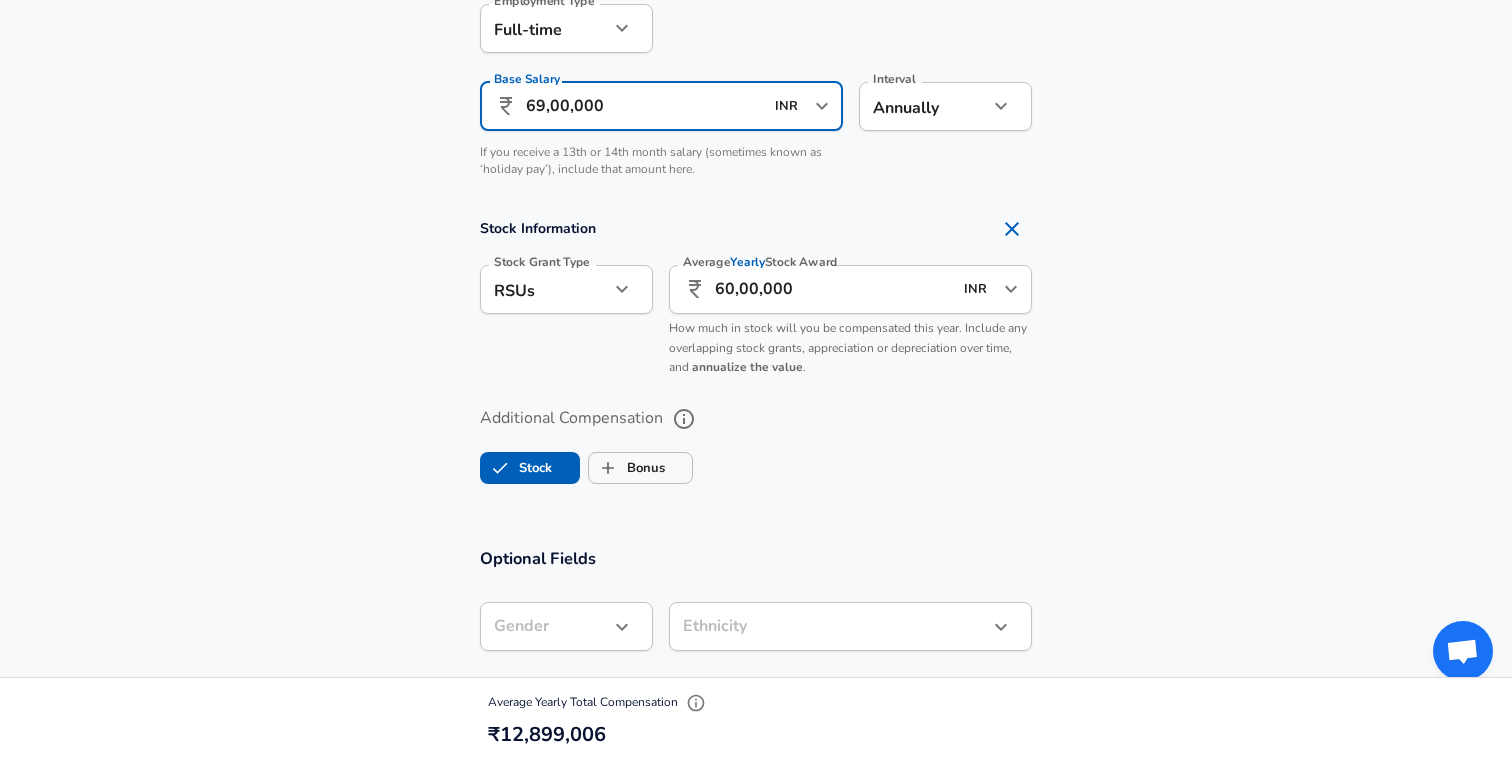 type on "69,00,000" 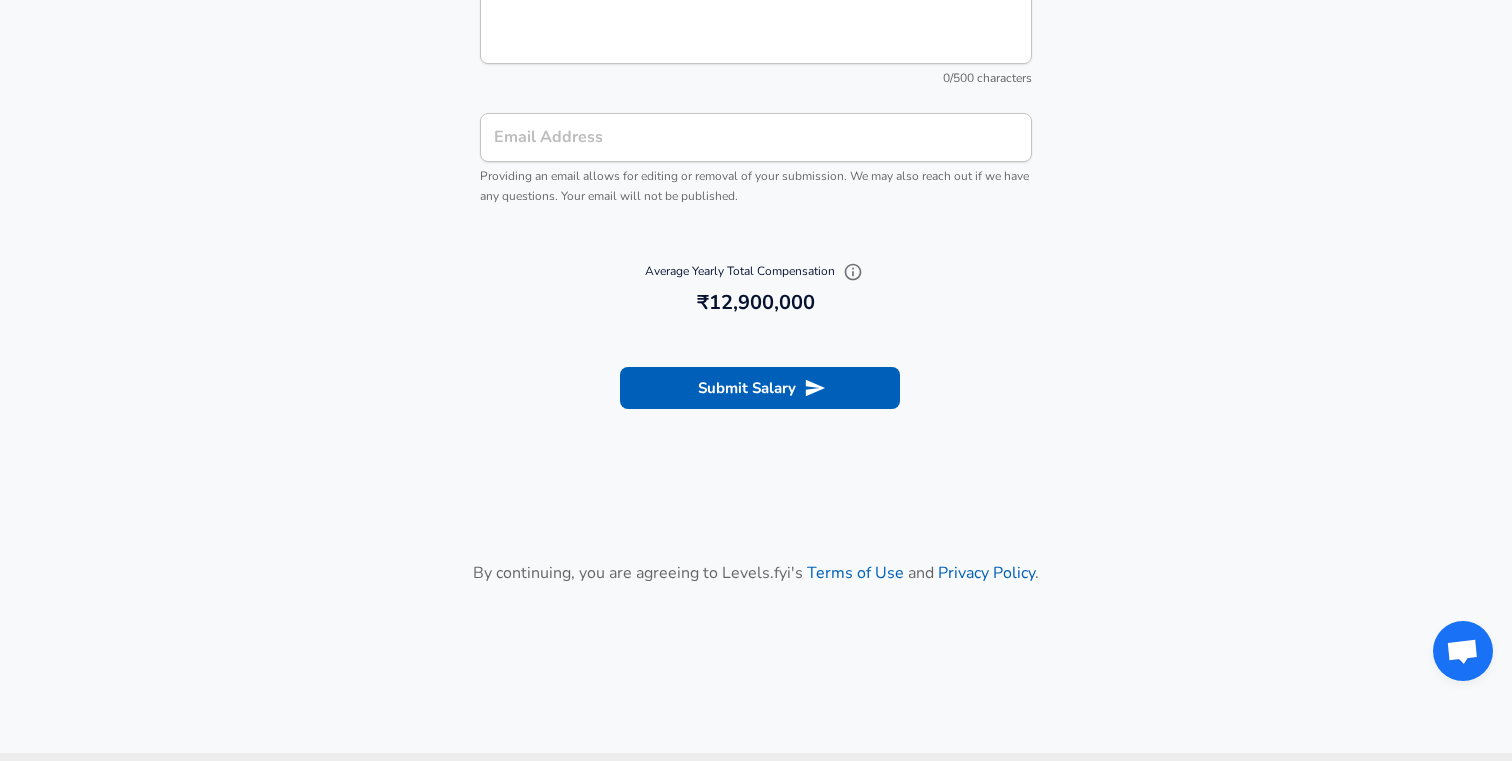 scroll, scrollTop: 2416, scrollLeft: 0, axis: vertical 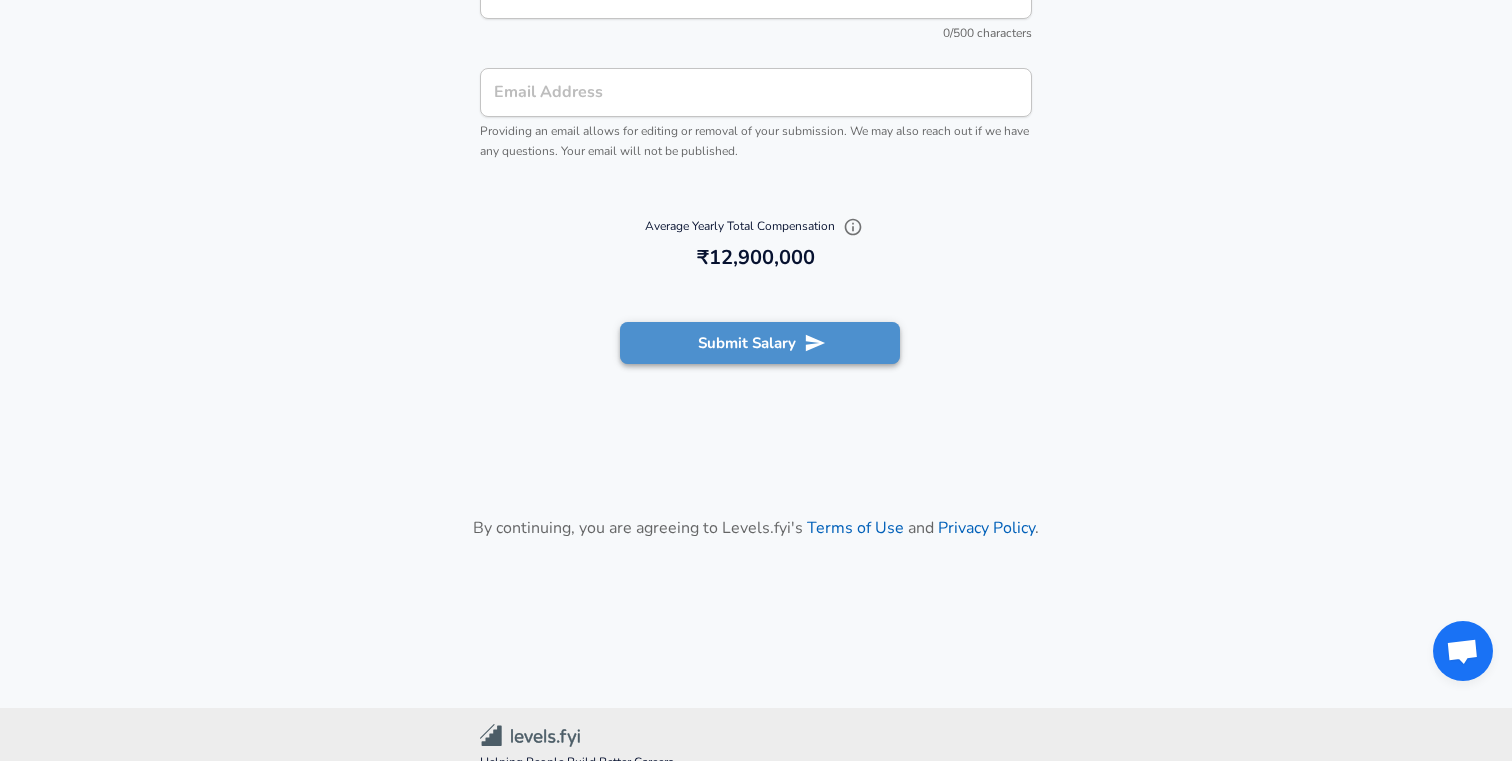 click on "Submit Salary" at bounding box center (760, 343) 